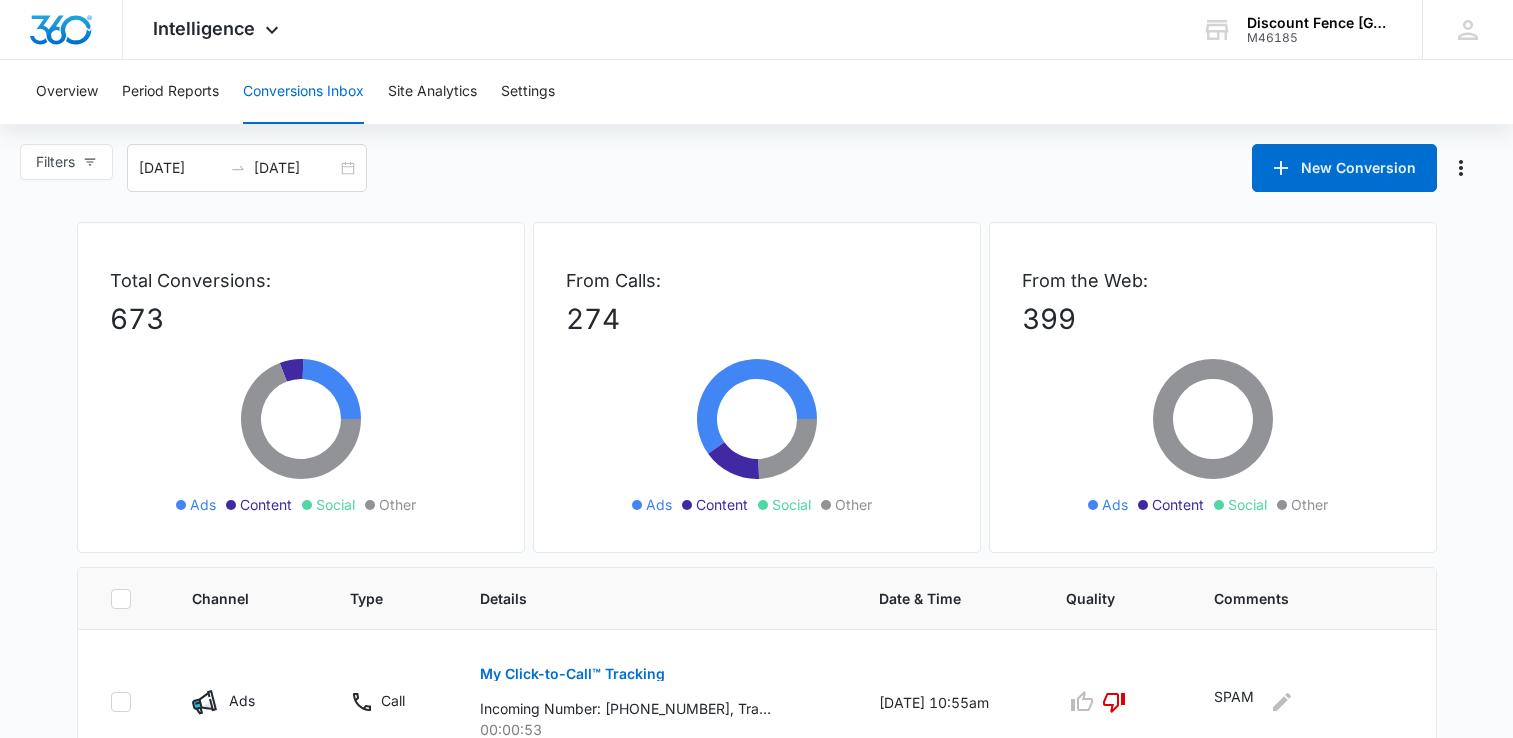 scroll, scrollTop: 0, scrollLeft: 0, axis: both 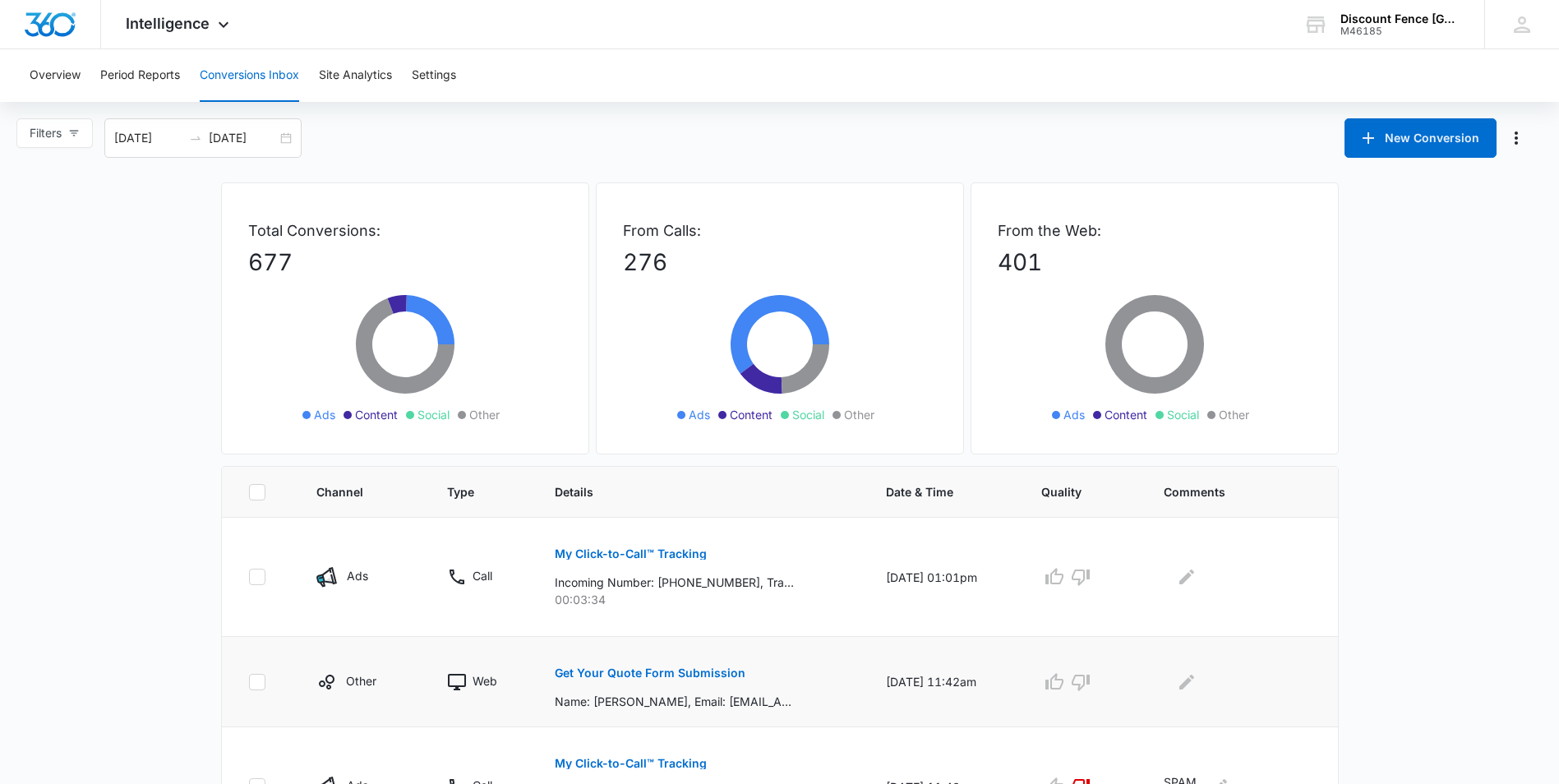 click on "Get Your Quote Form Submission" at bounding box center (650, 673) 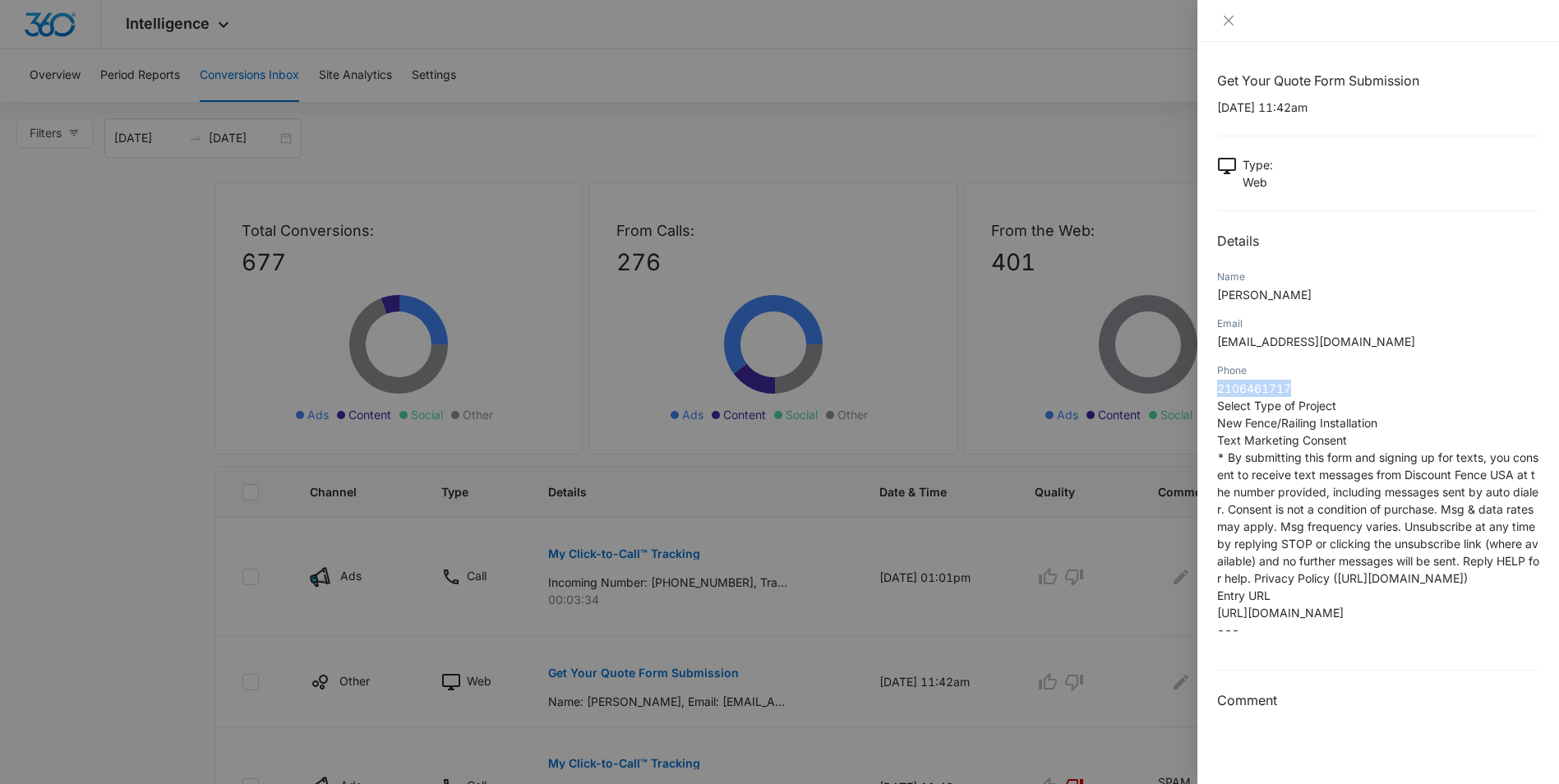 drag, startPoint x: 1291, startPoint y: 387, endPoint x: 1218, endPoint y: 389, distance: 73.02739 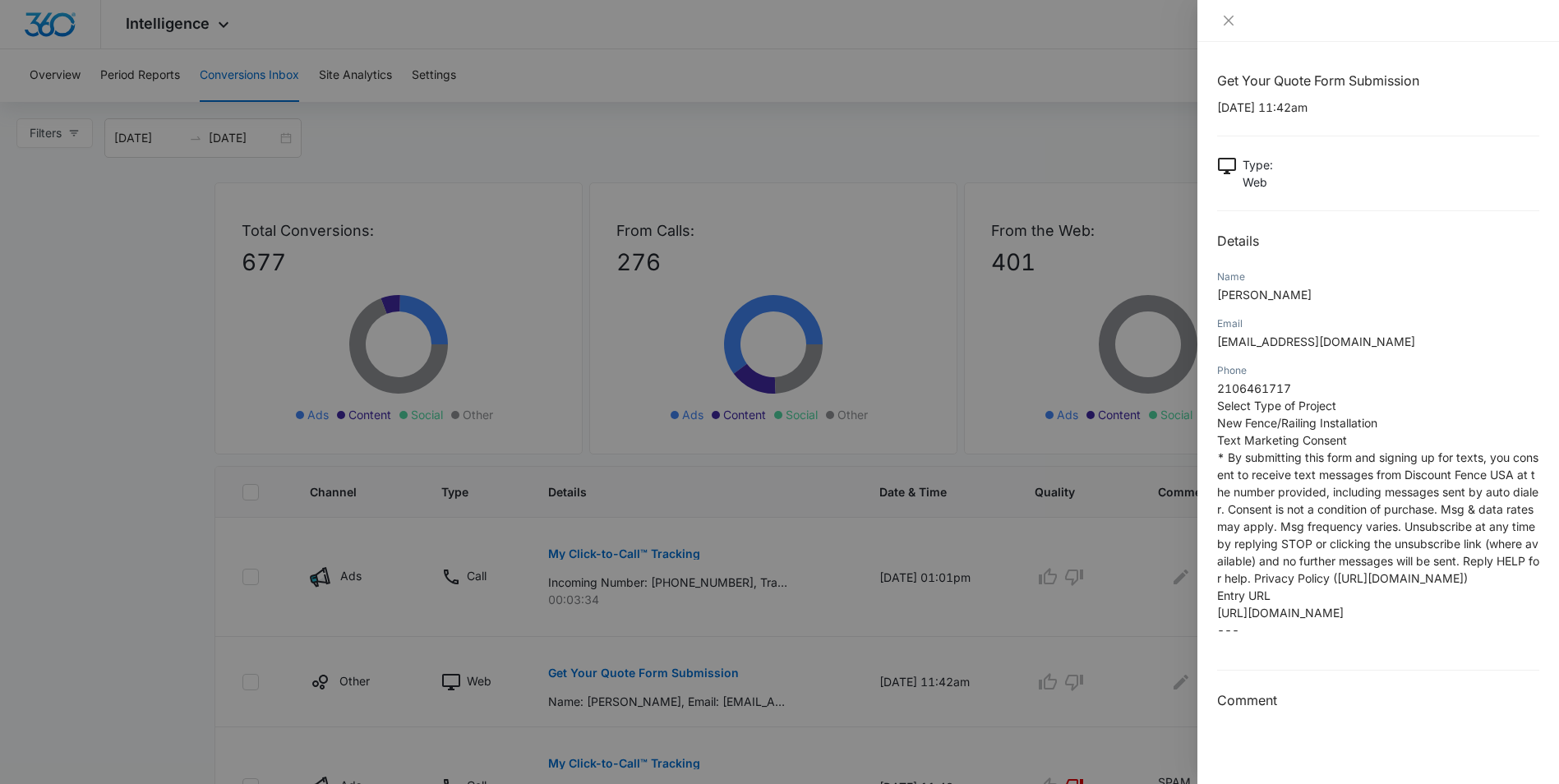 click at bounding box center [779, 392] 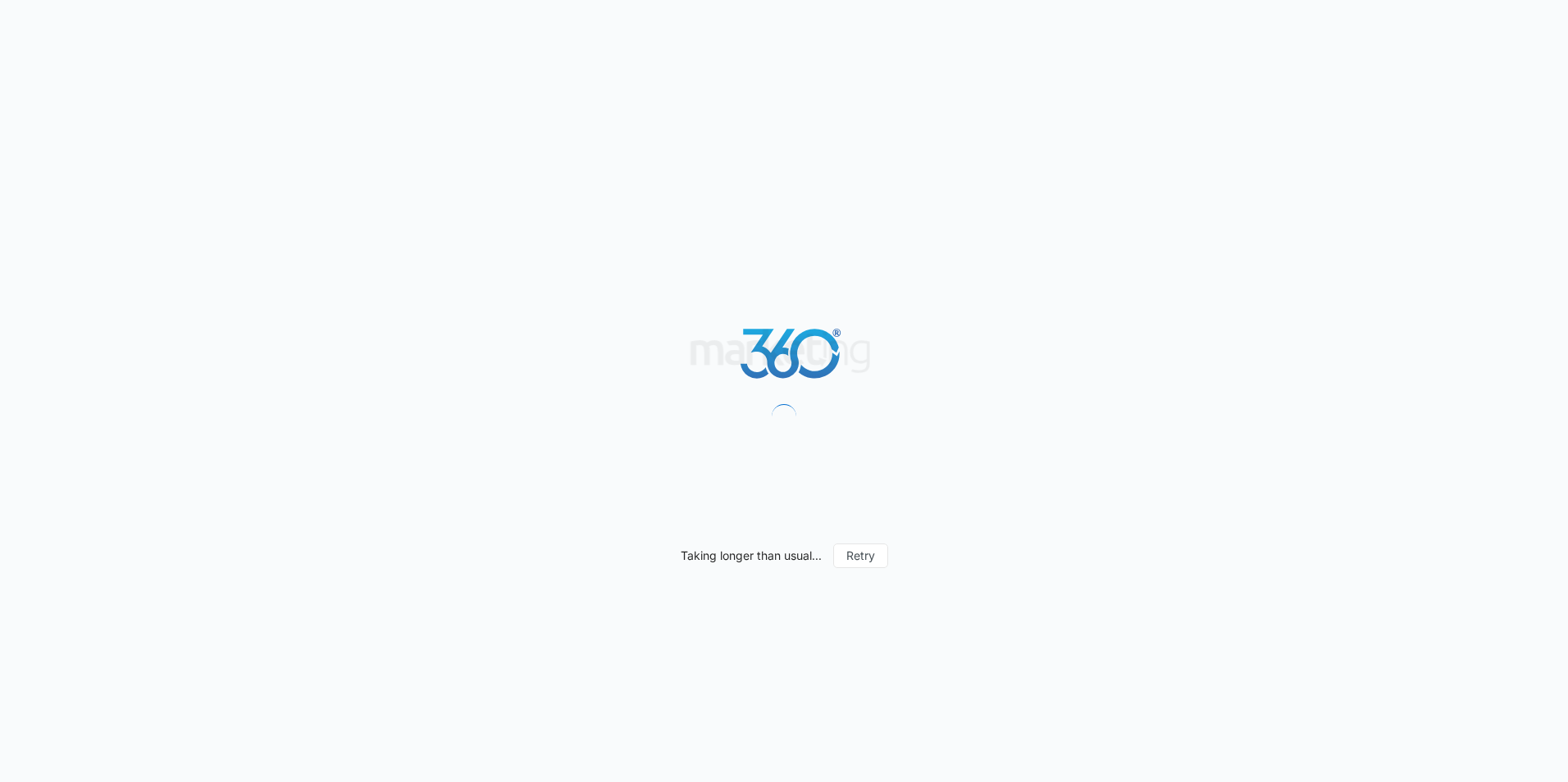 scroll, scrollTop: 0, scrollLeft: 0, axis: both 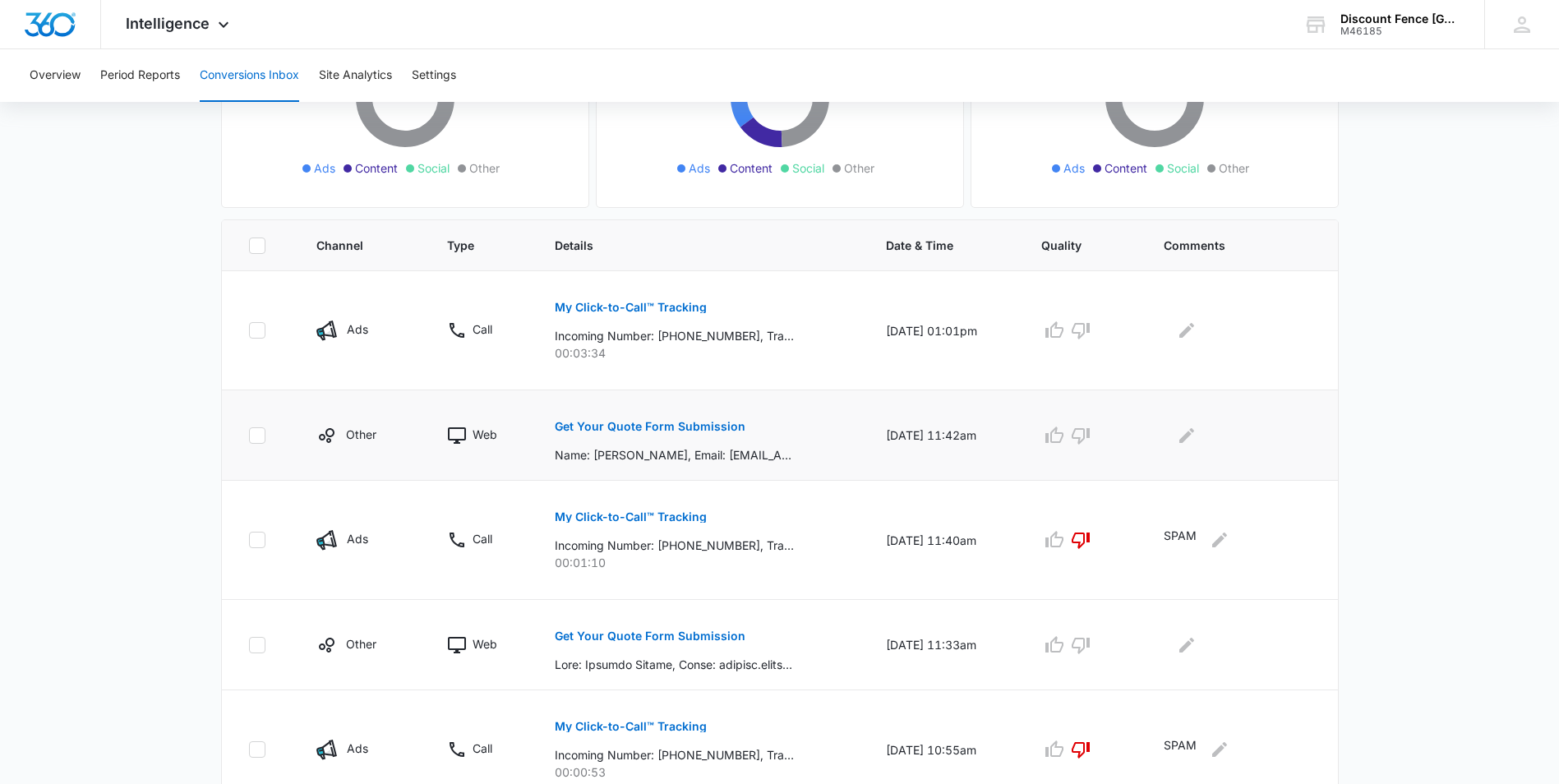 click on "Get Your Quote Form Submission" at bounding box center (650, 427) 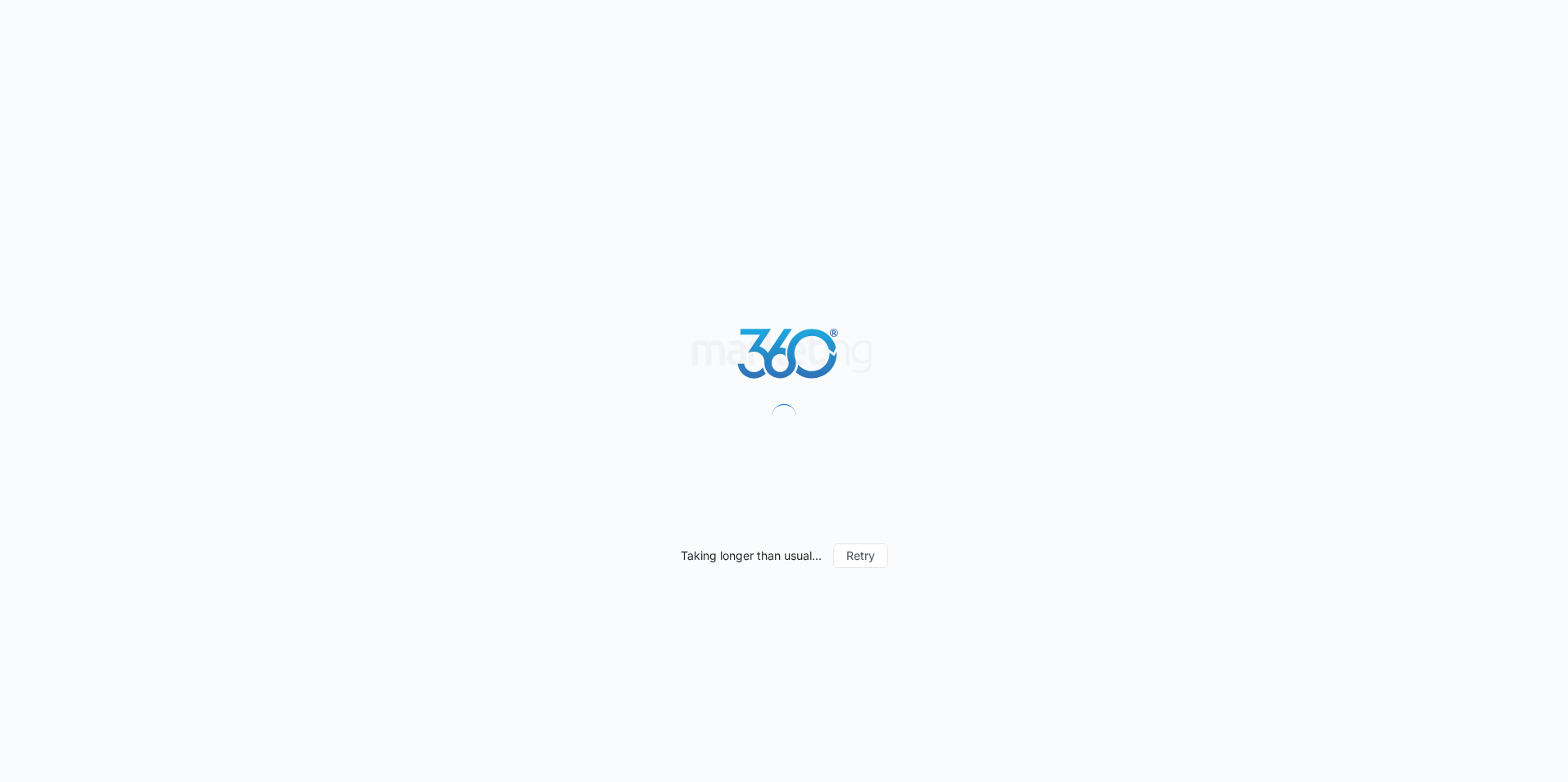 scroll, scrollTop: 0, scrollLeft: 0, axis: both 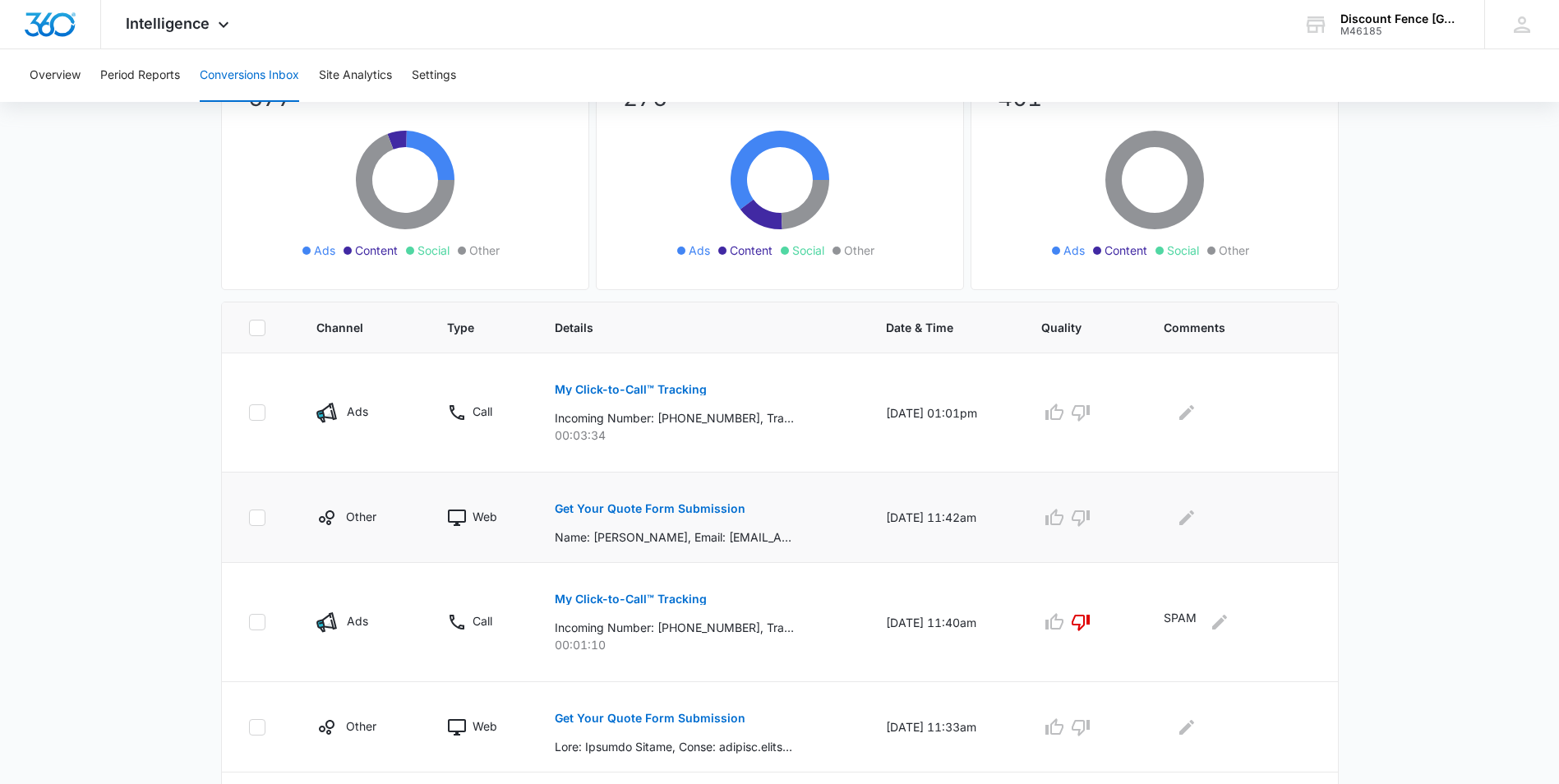 click on "Get Your Quote Form Submission" at bounding box center [650, 509] 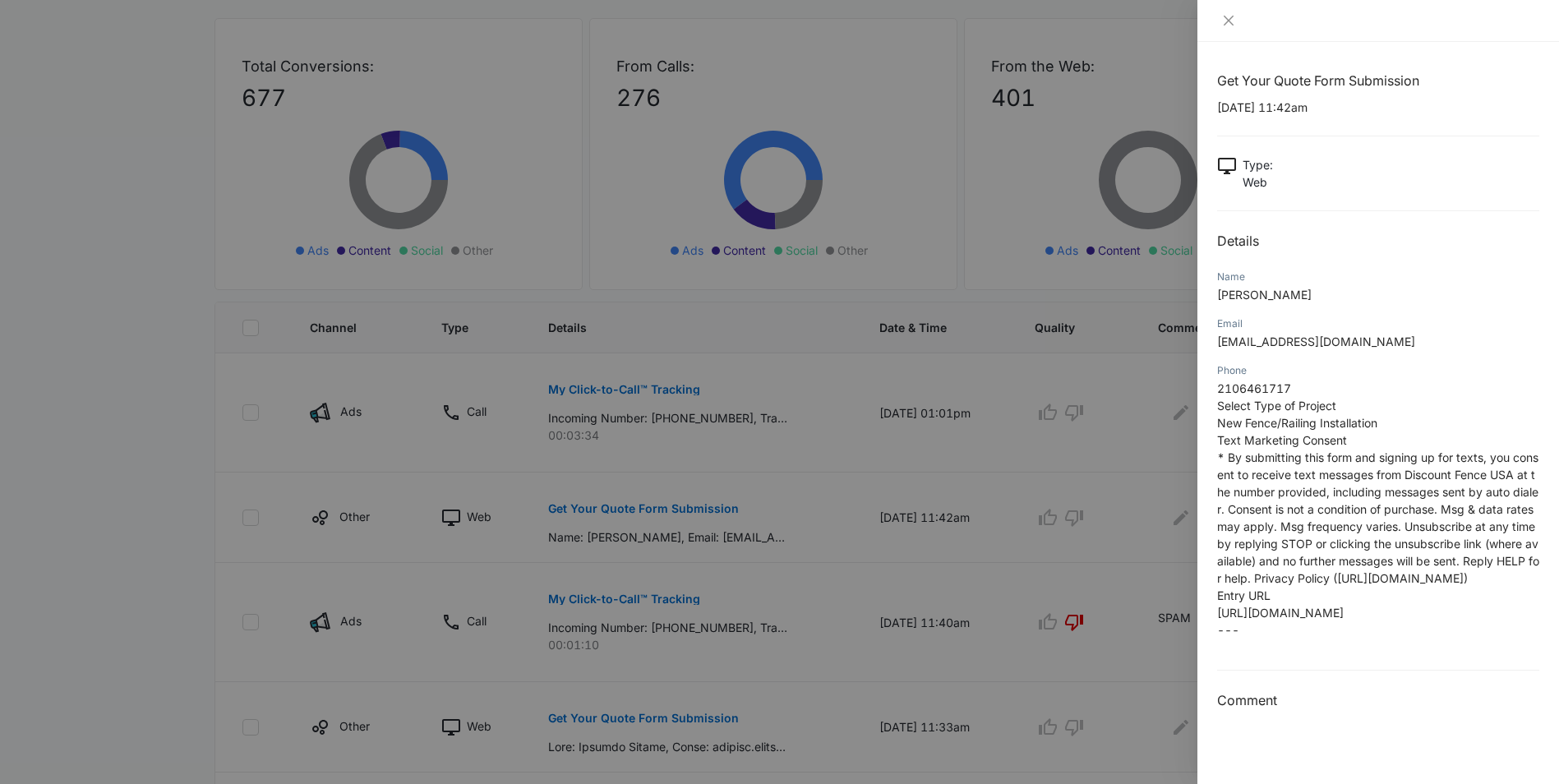 click at bounding box center [779, 392] 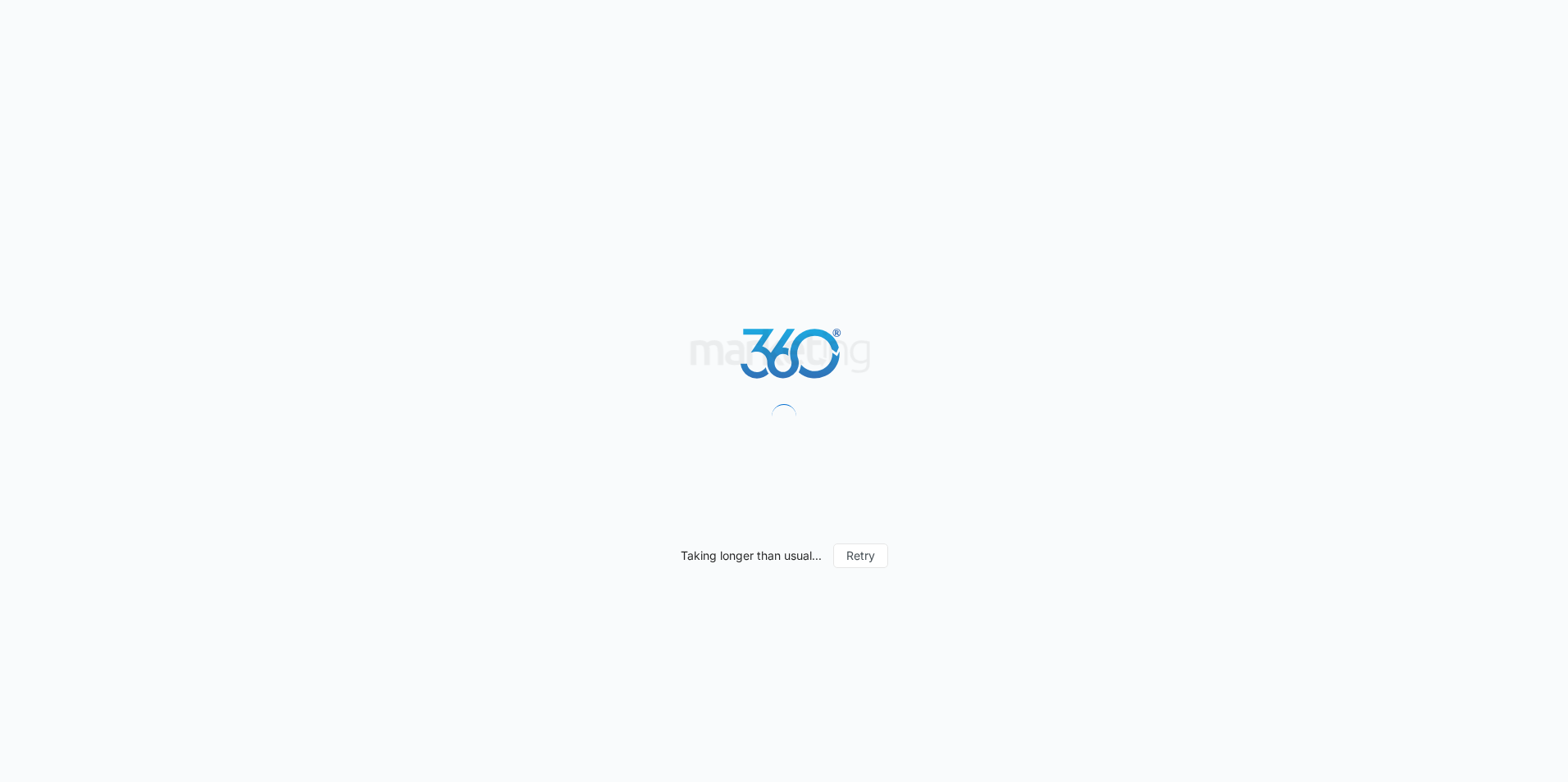 scroll, scrollTop: 0, scrollLeft: 0, axis: both 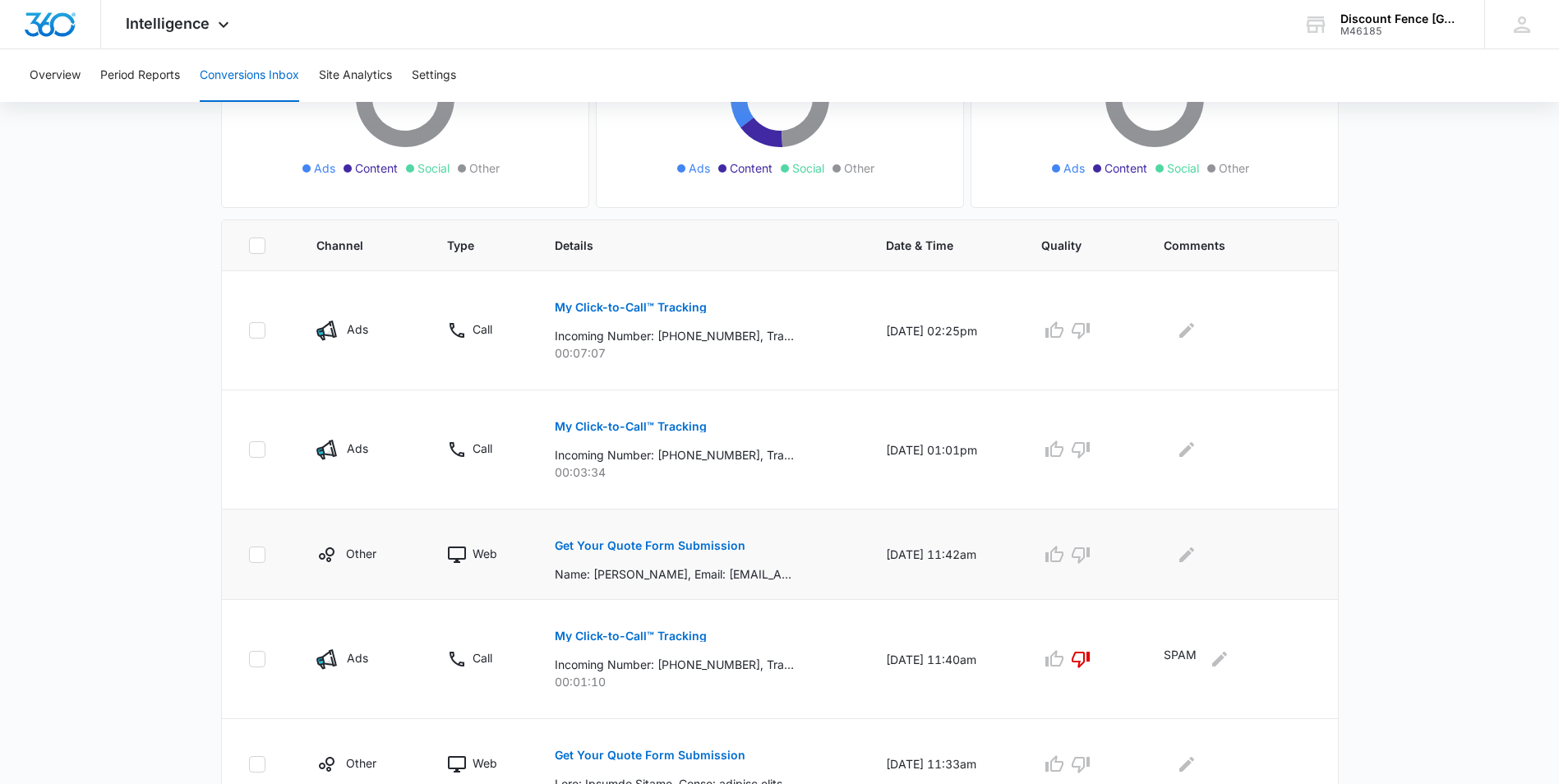 click on "Get Your Quote Form Submission" at bounding box center (650, 546) 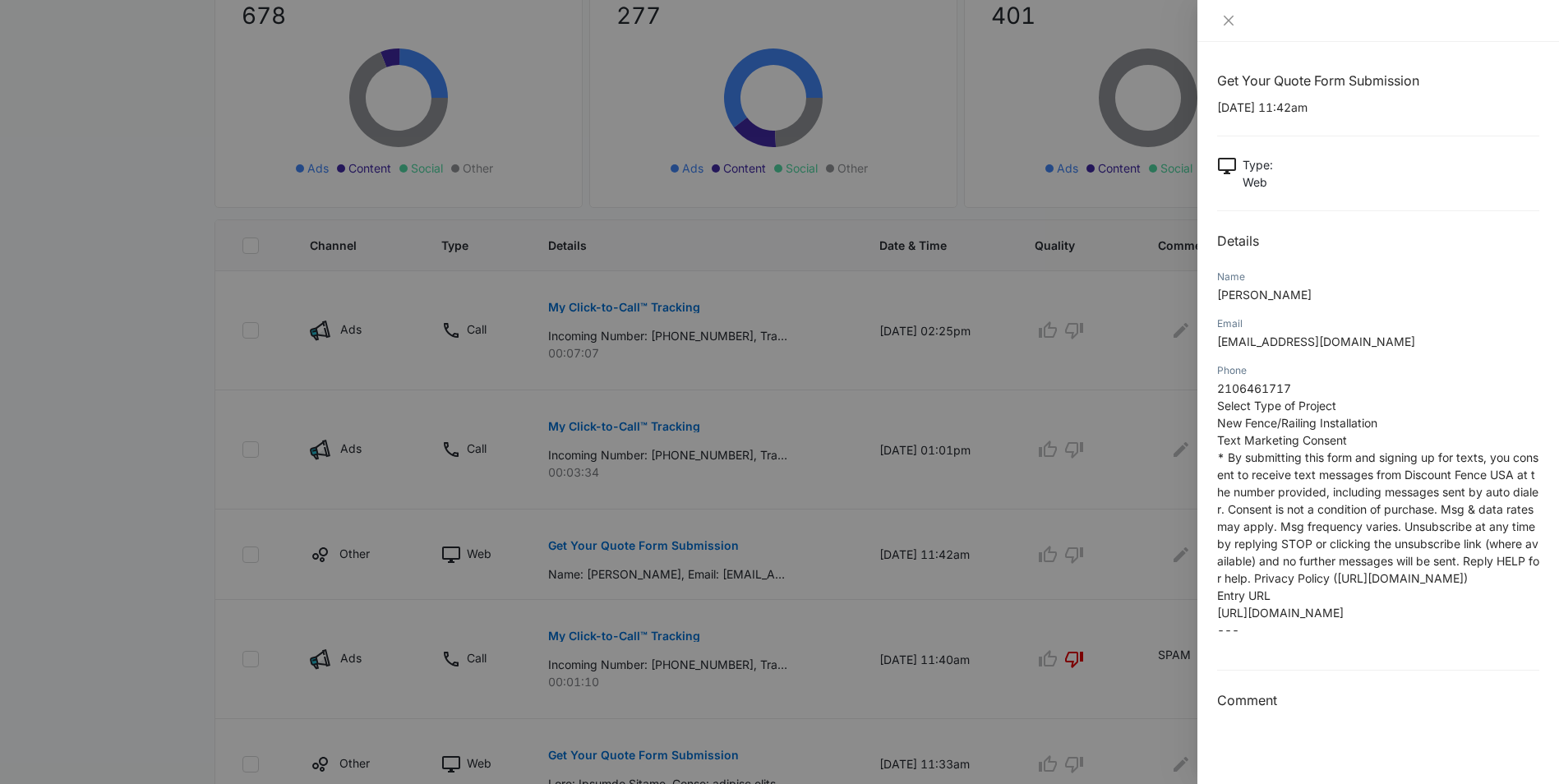 click at bounding box center [779, 392] 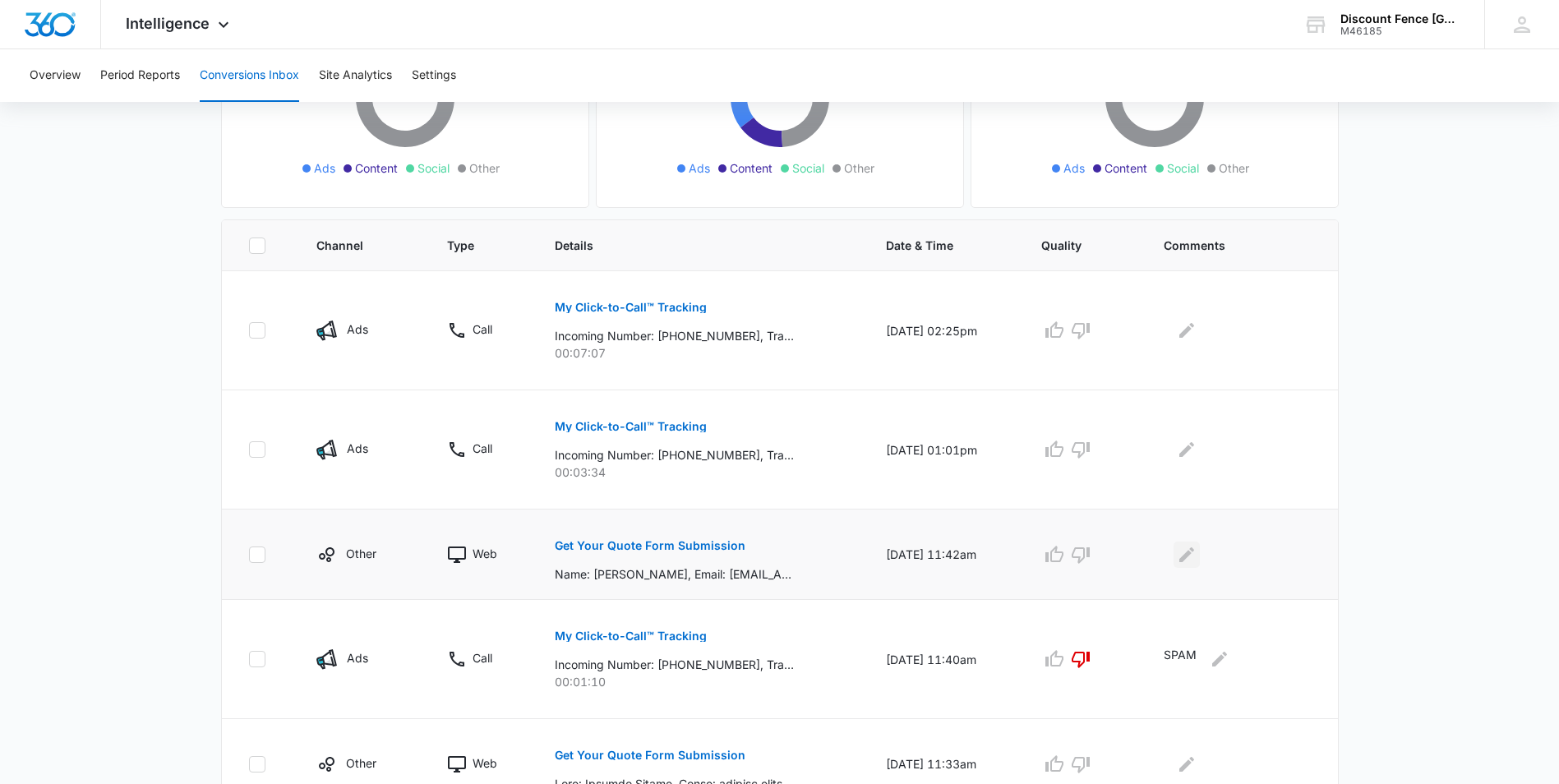 click 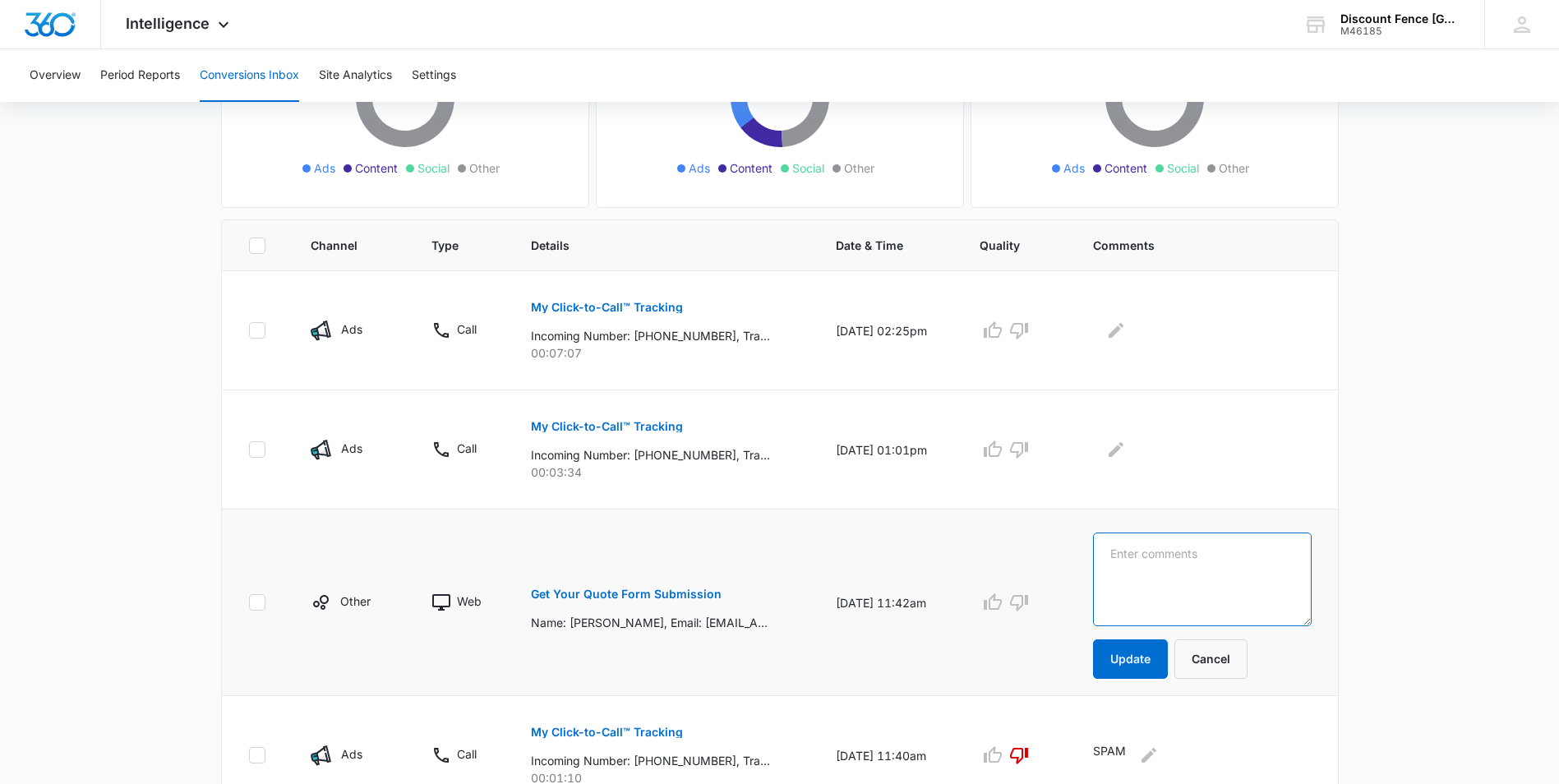 click at bounding box center [1202, 579] 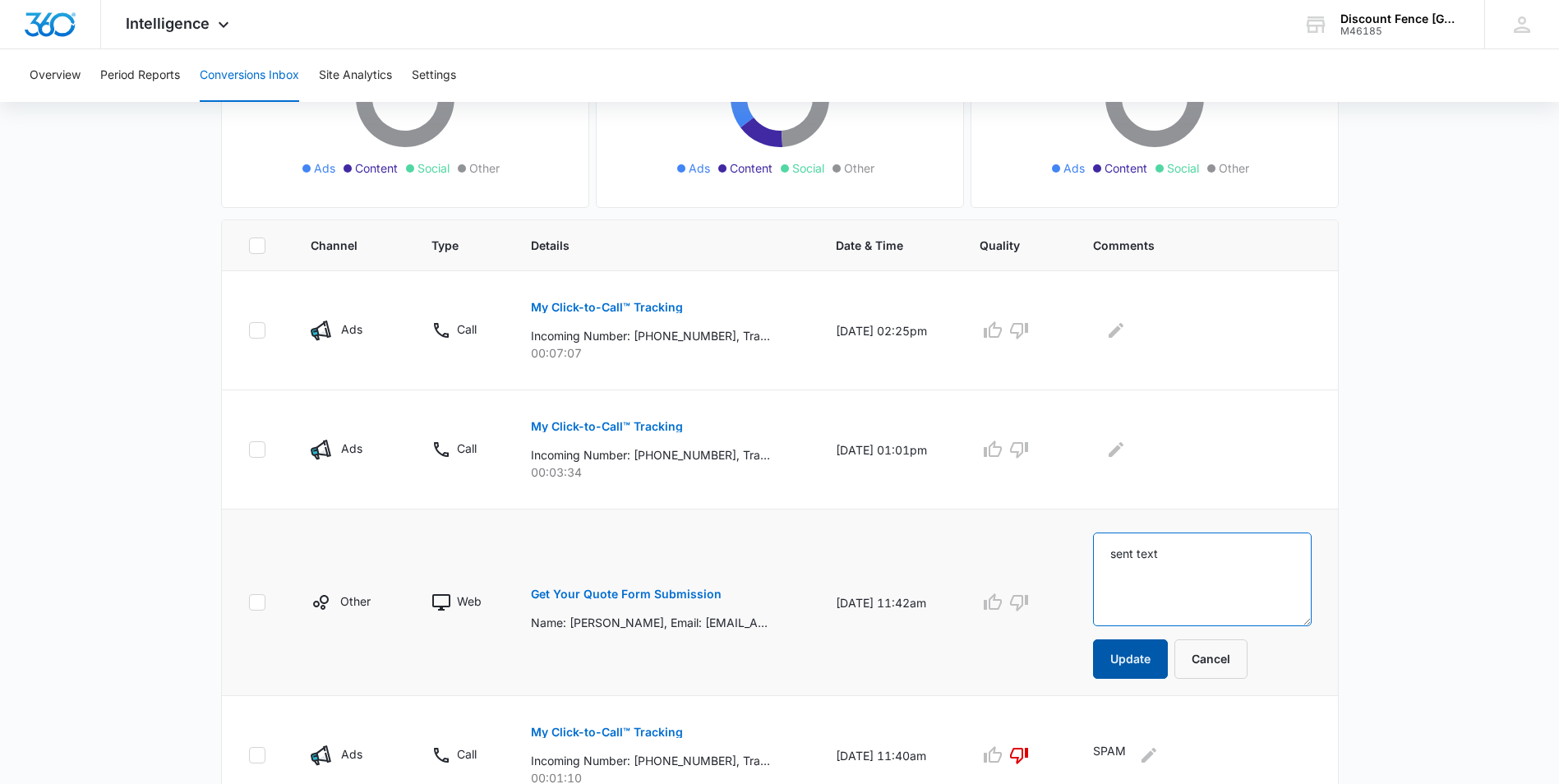 type on "sent text" 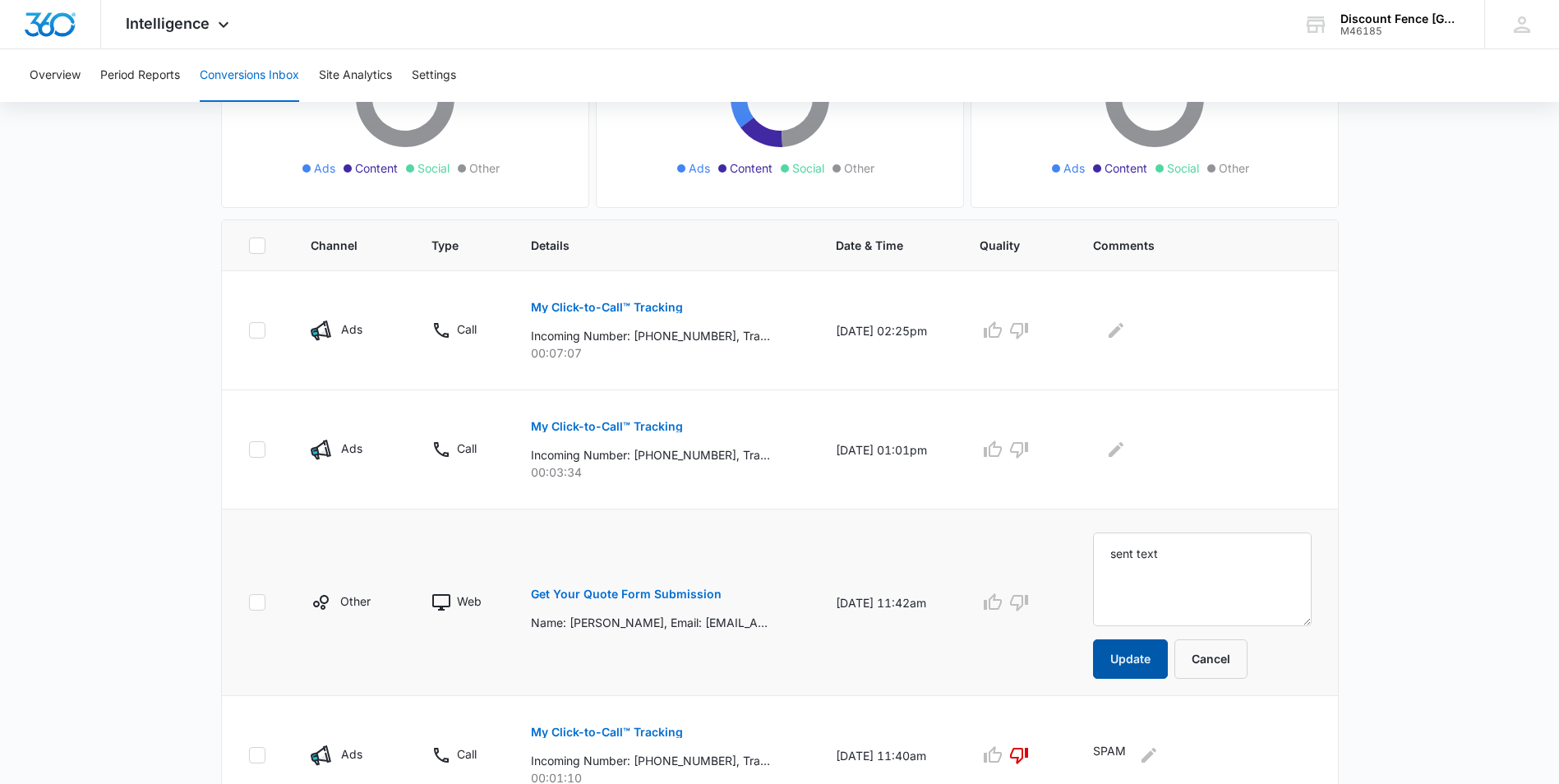 click on "Update" at bounding box center (1130, 659) 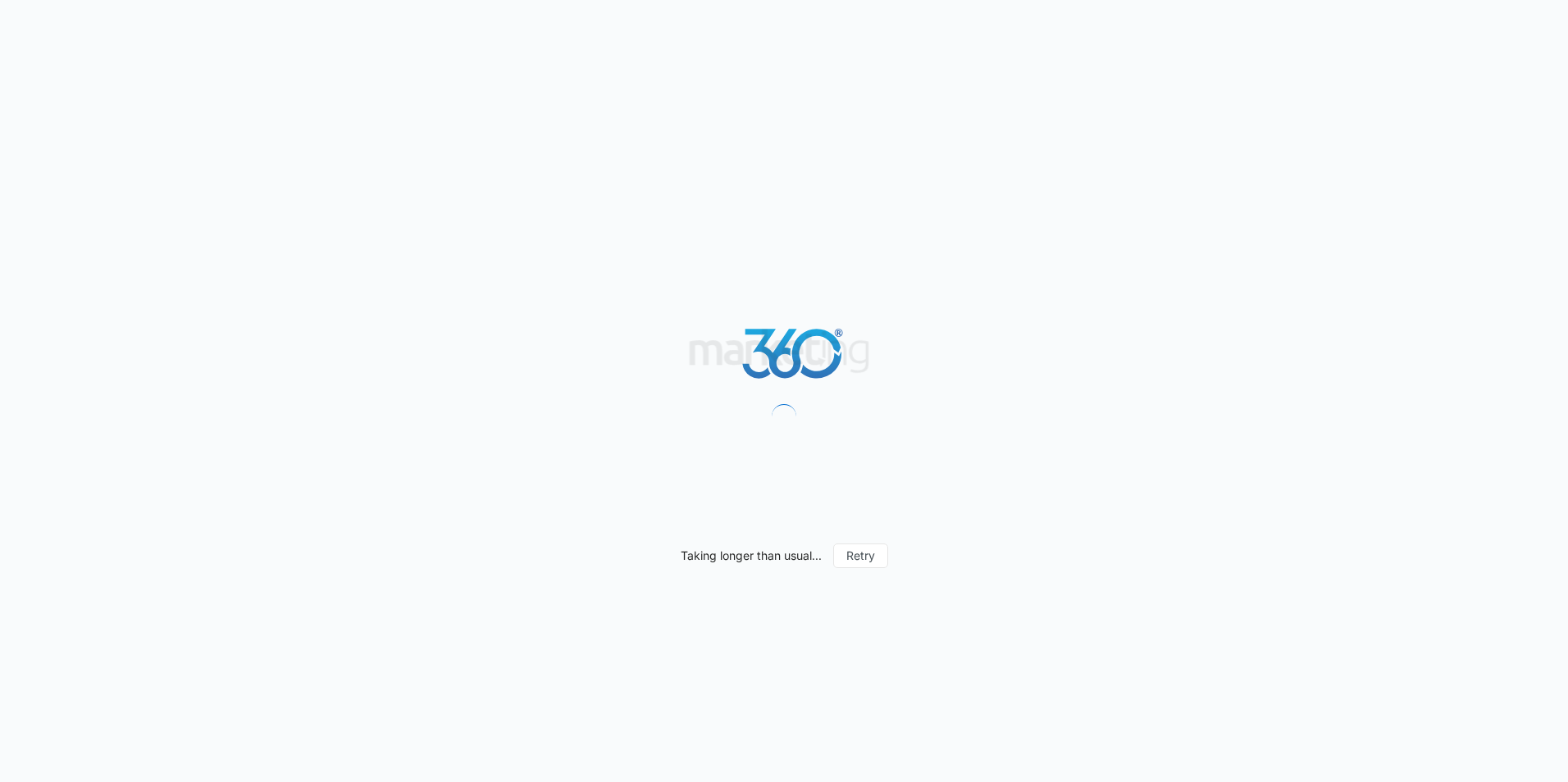 scroll, scrollTop: 0, scrollLeft: 0, axis: both 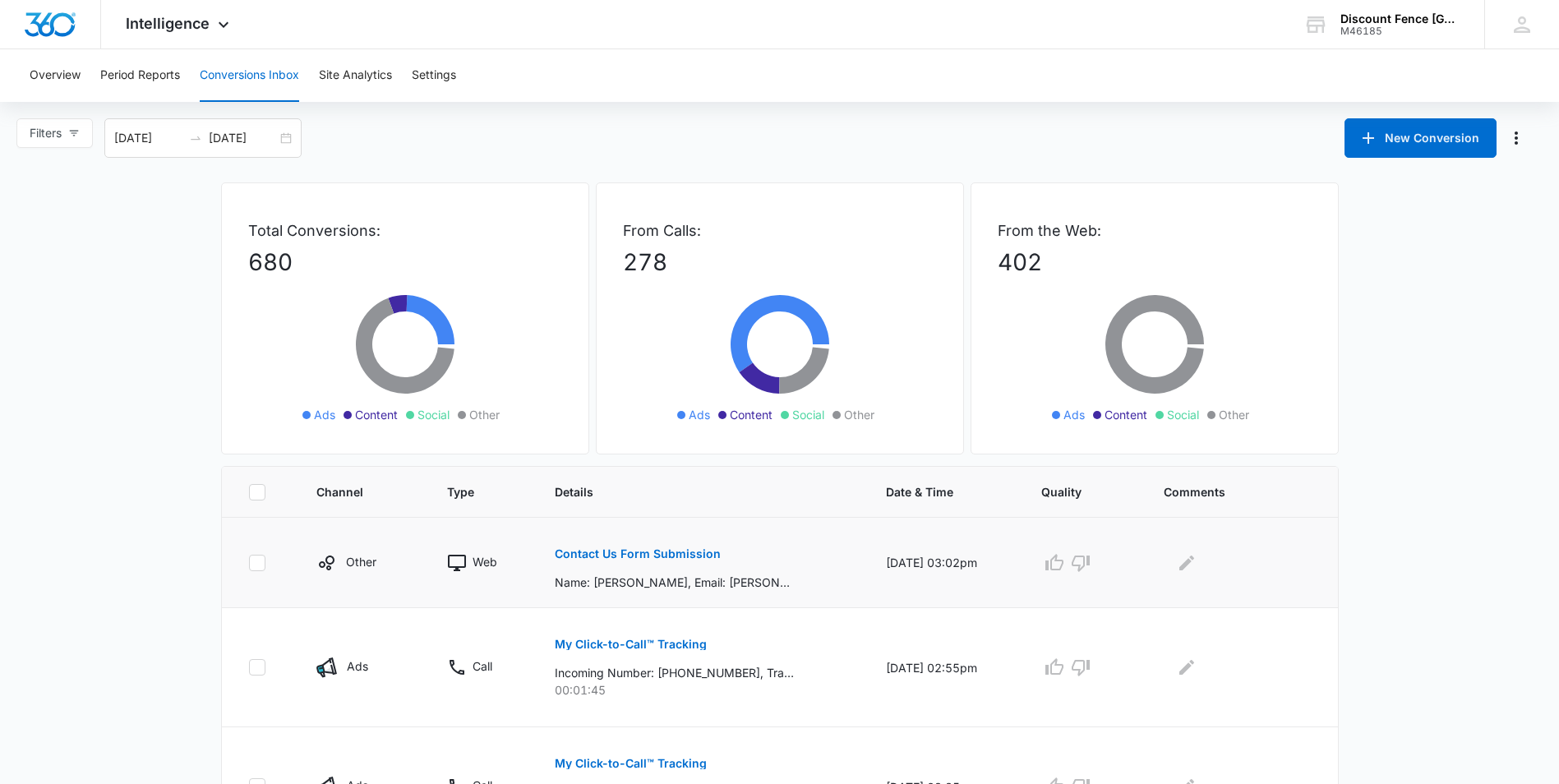 click on "Name: [PERSON_NAME], Email: [PERSON_NAME][EMAIL_ADDRESS][PERSON_NAME][DOMAIN_NAME] (mailto:[PERSON_NAME][EMAIL_ADDRESS][PERSON_NAME][DOMAIN_NAME]), Phone: [PHONE_NUMBER], Address: [STREET_ADDRESS]
Map It ([URL][DOMAIN_NAME])
Select Type of Project
* New Fence/Railing Installation, Description of Work: Need new fence around perimeter of back yard.
Text marketing content
* By submitting this form and signing up for texts, you consent to receive text messages from Discount Fence USA at the number provided, including messages sent by auto dialer. Consent is not a condition of purchase. Msg & data rates may apply. Msg frequency varies. Unsubscribe at any time by replying STOP or clicking the unsubscribe link (where available) and no further messages will be sent. Reply HELP for help. Privacy Policy ([URL][DOMAIN_NAME])
Entry URL
undefined
---" at bounding box center (674, 582) 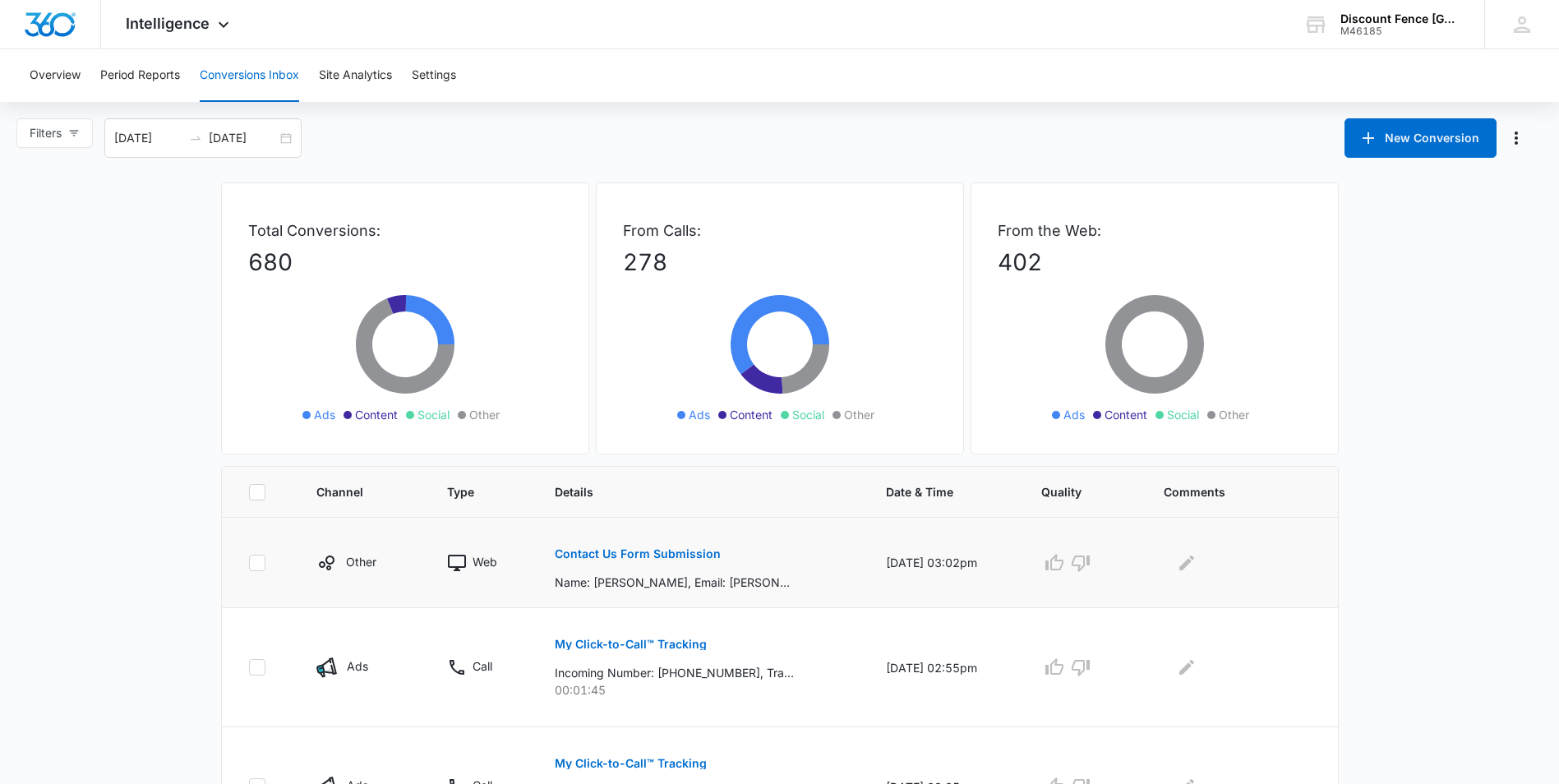 click on "Contact Us Form Submission" at bounding box center [638, 554] 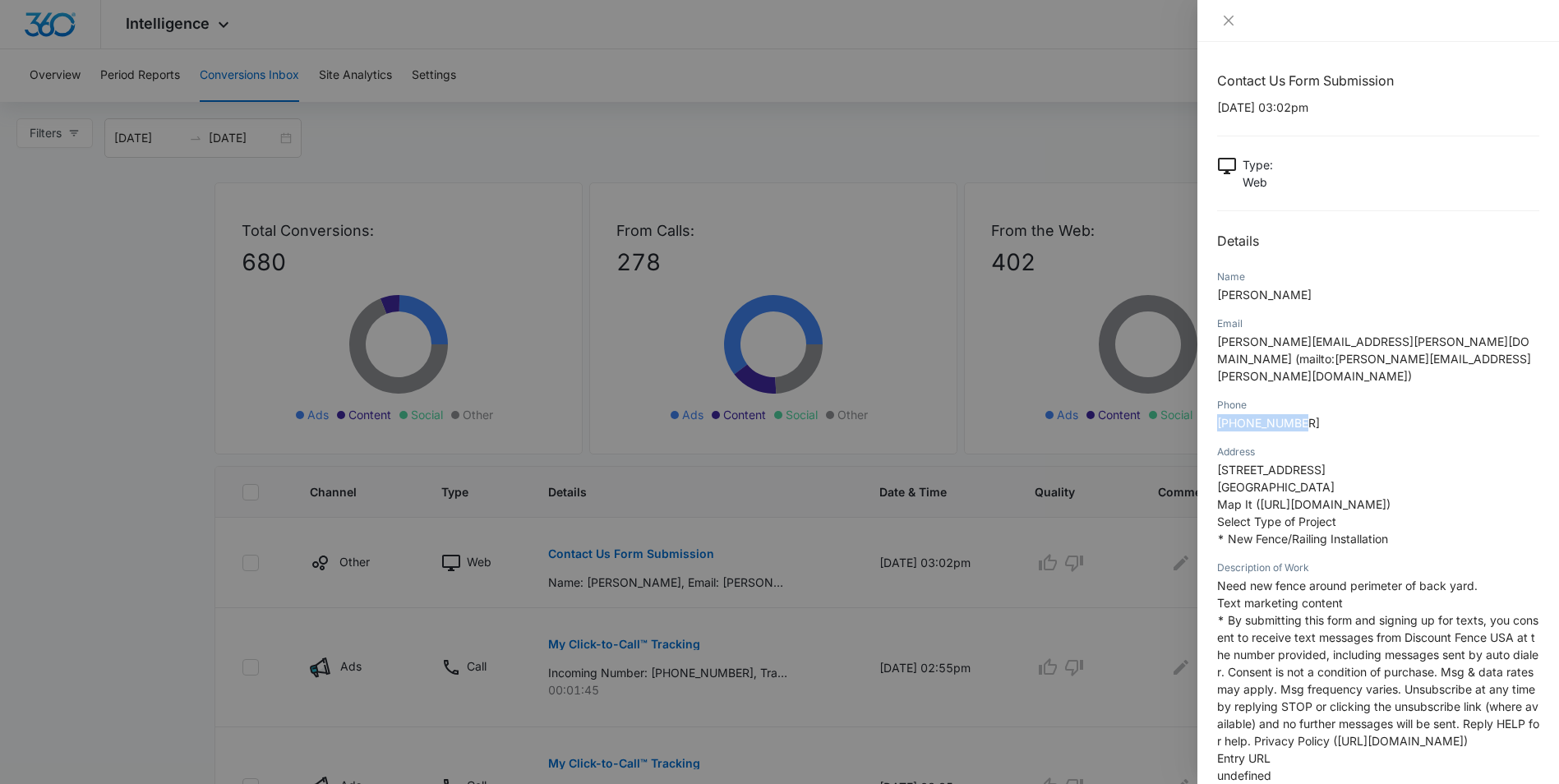 drag, startPoint x: 1308, startPoint y: 406, endPoint x: 1217, endPoint y: 408, distance: 91.02198 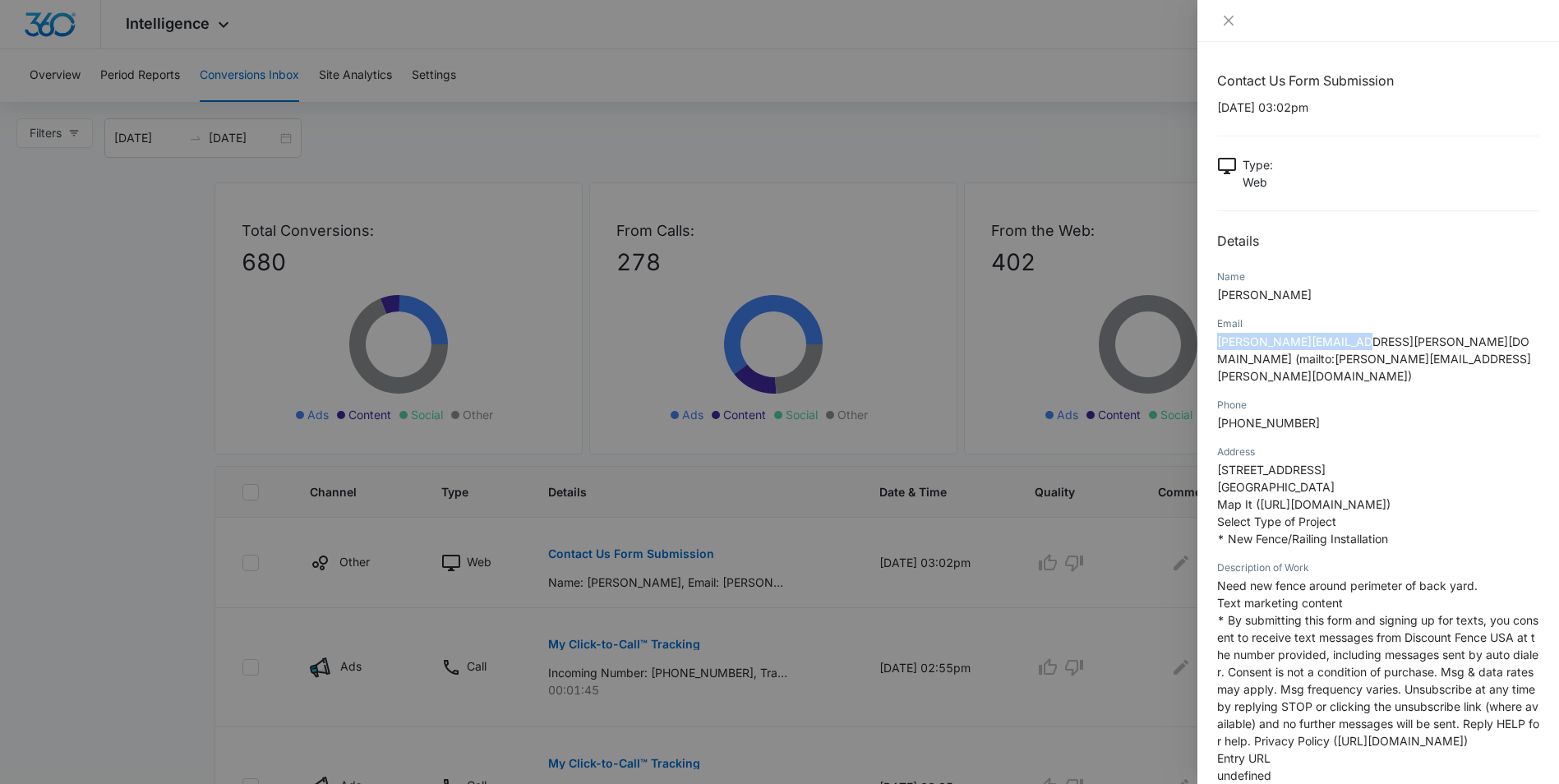 drag, startPoint x: 1356, startPoint y: 336, endPoint x: 1213, endPoint y: 338, distance: 143.01399 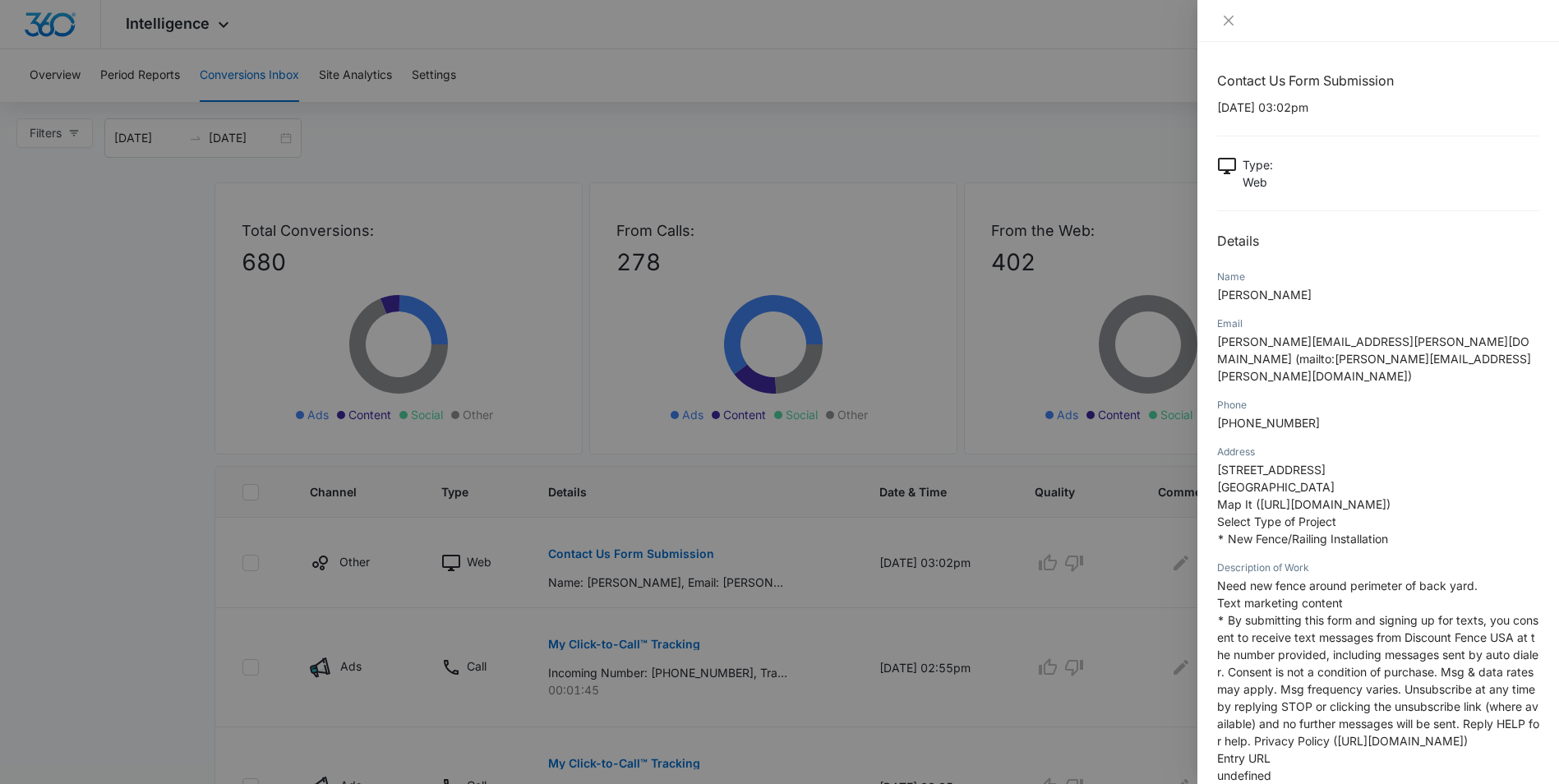 click at bounding box center [779, 392] 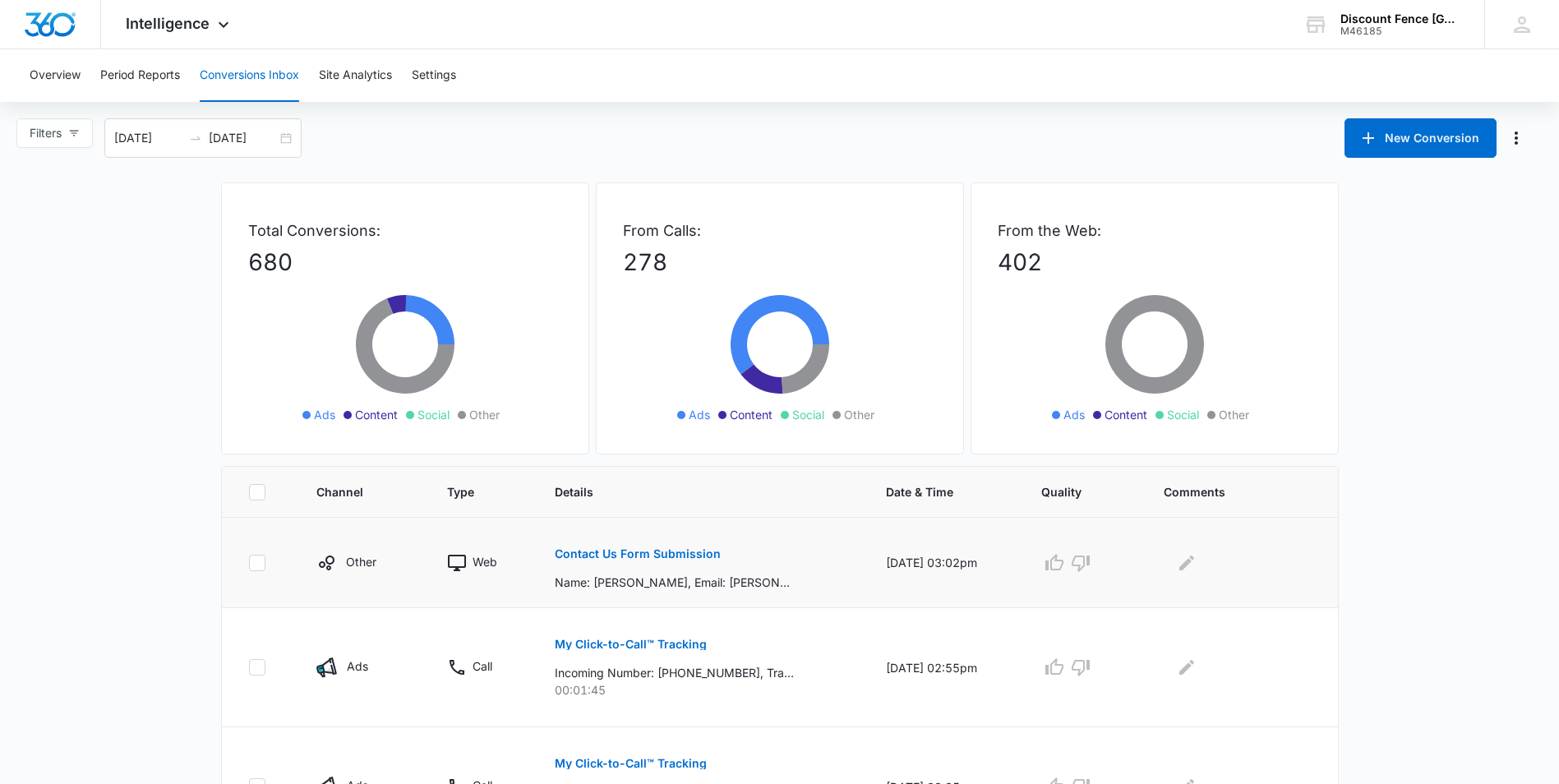 click at bounding box center [1237, 563] 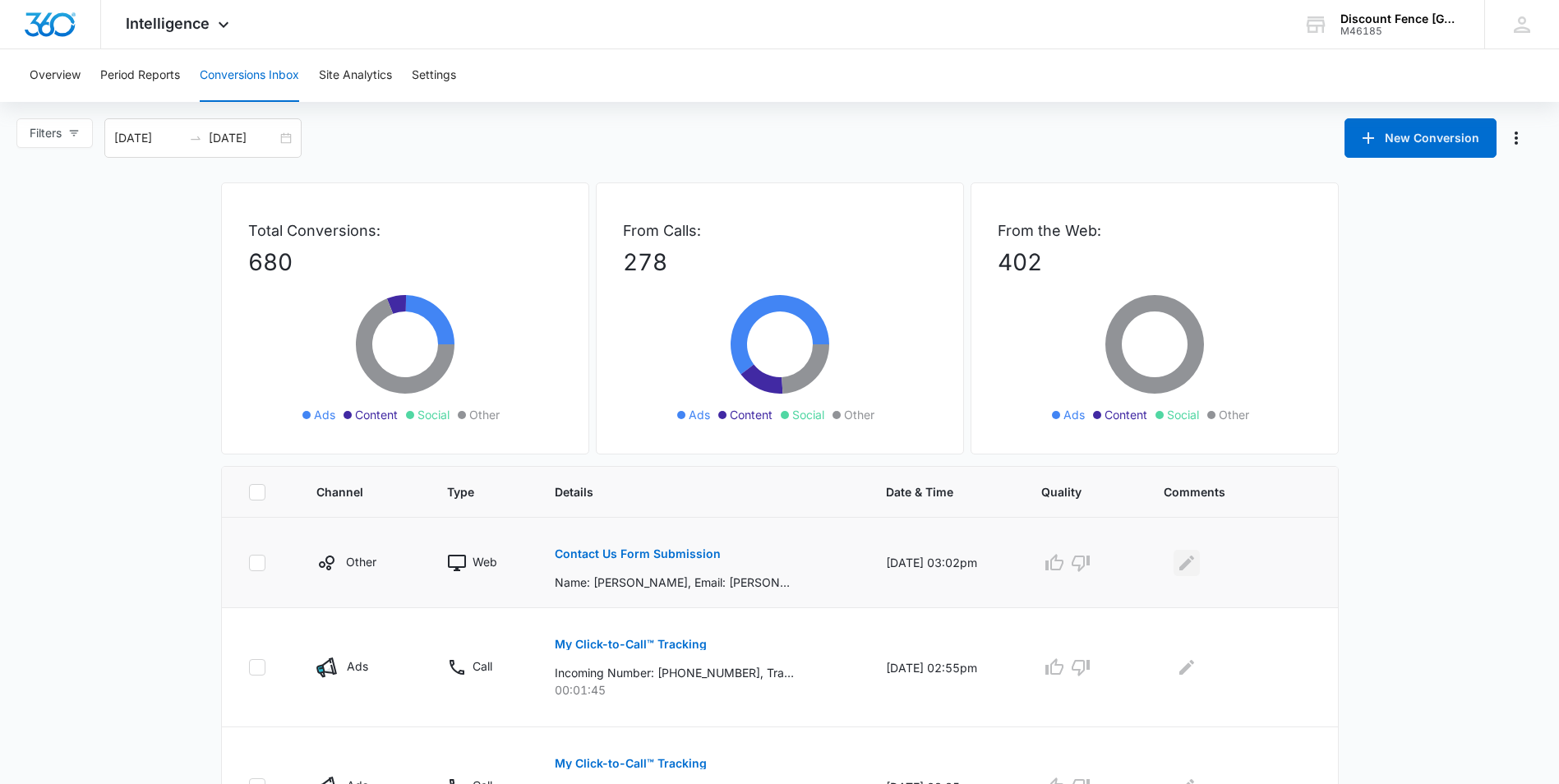 click at bounding box center (1187, 563) 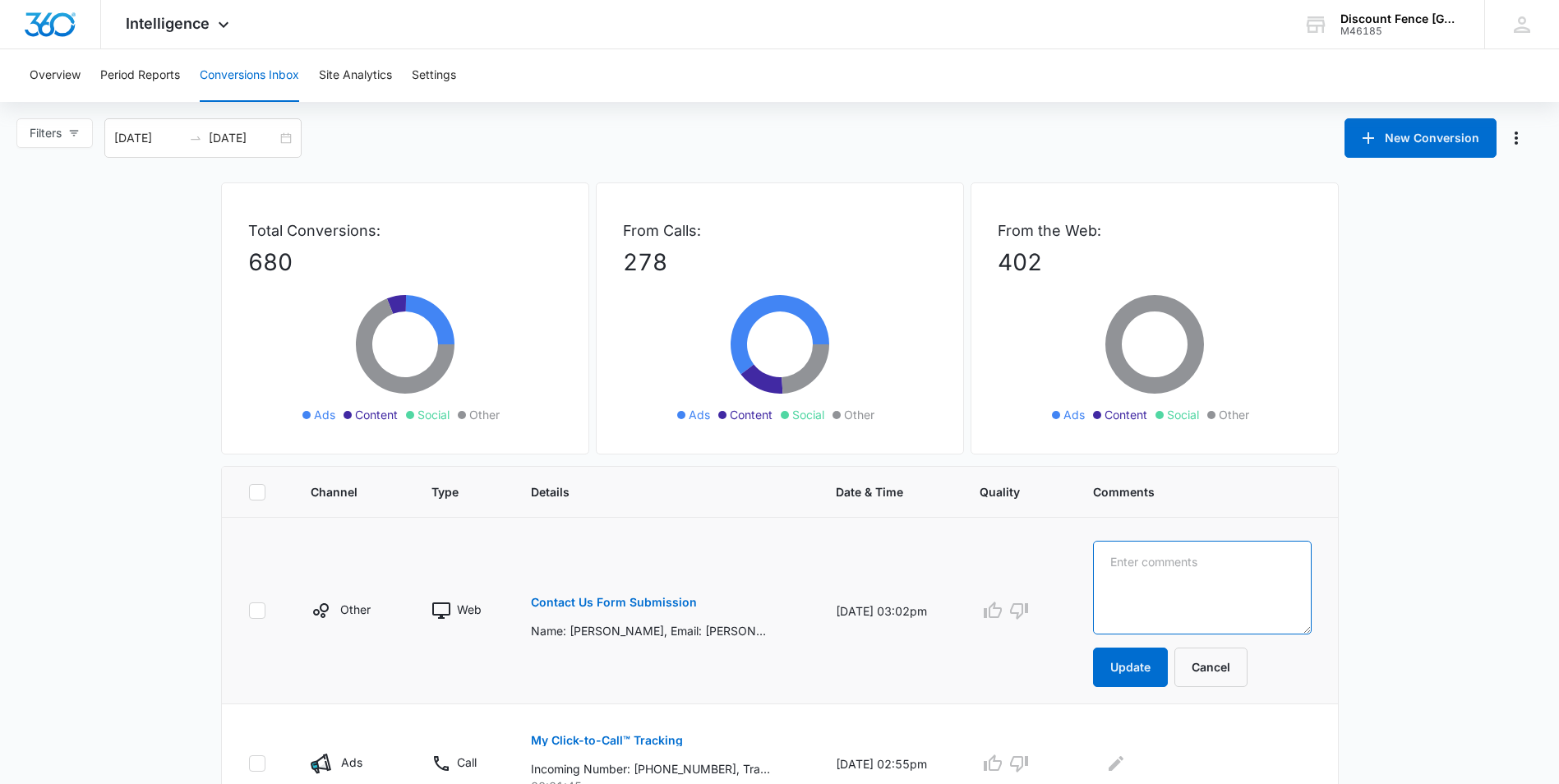 click at bounding box center [1202, 588] 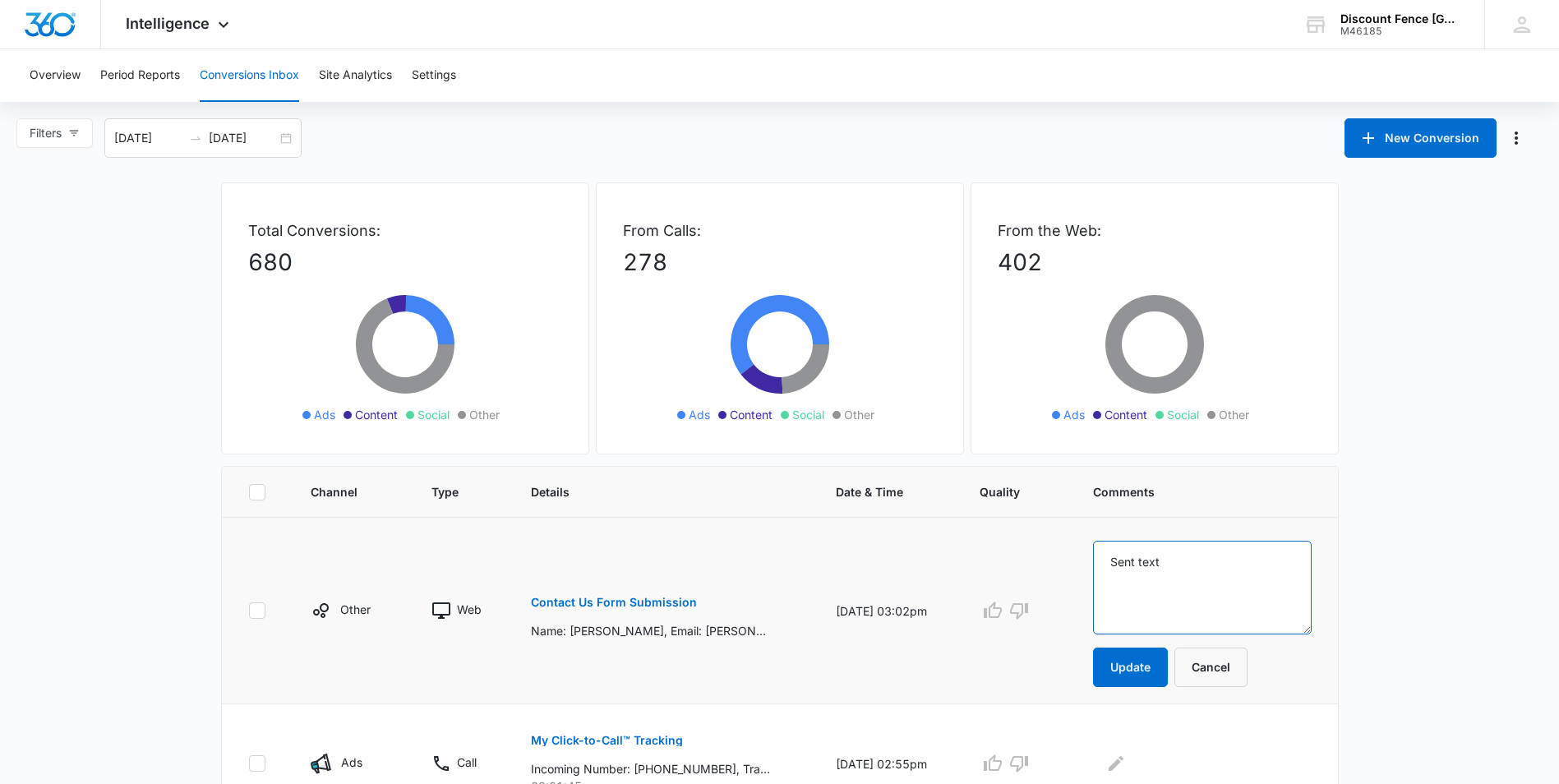 type on "Sent text" 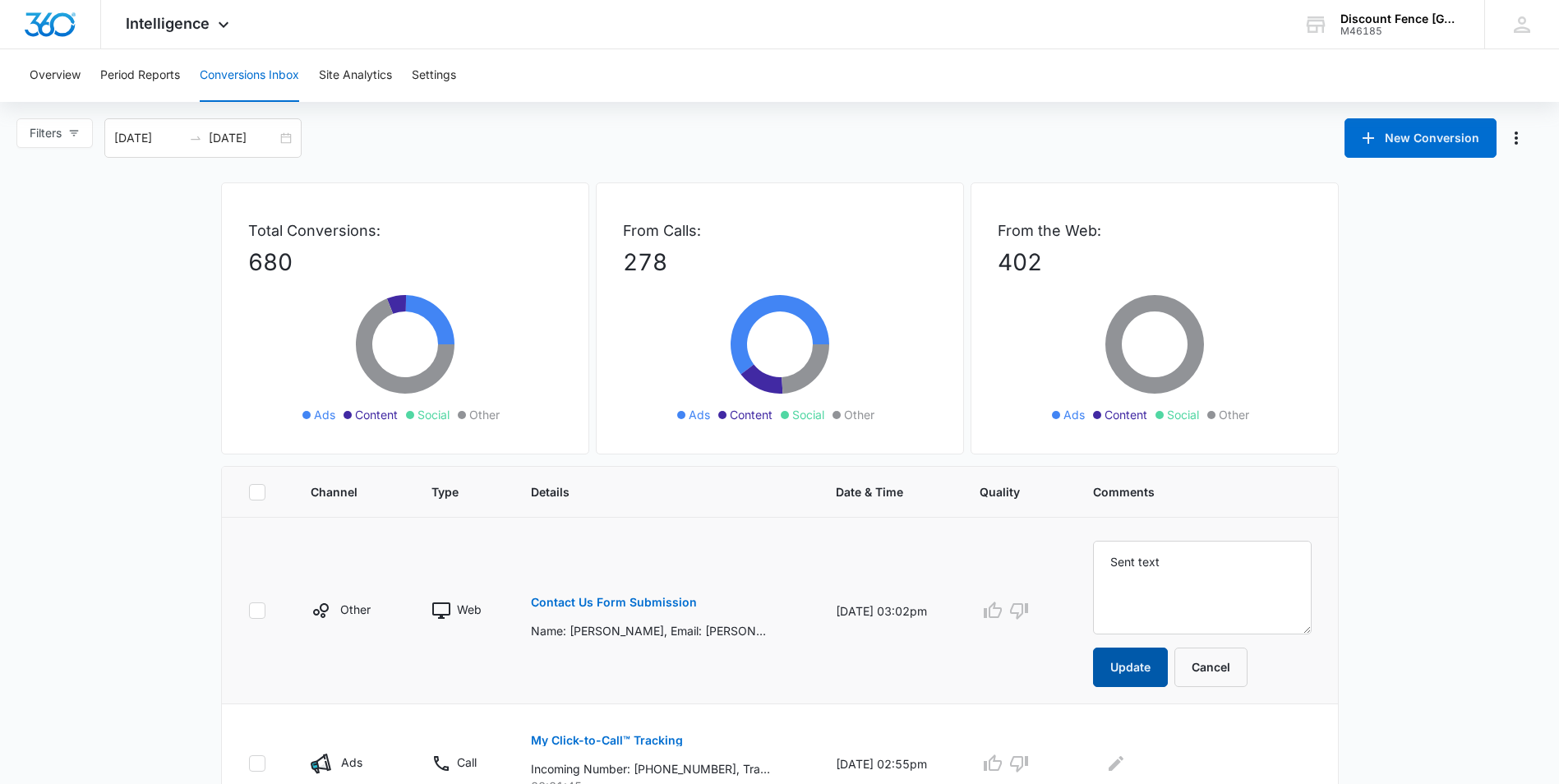 click on "Sent text Update Cancel" at bounding box center [1202, 614] 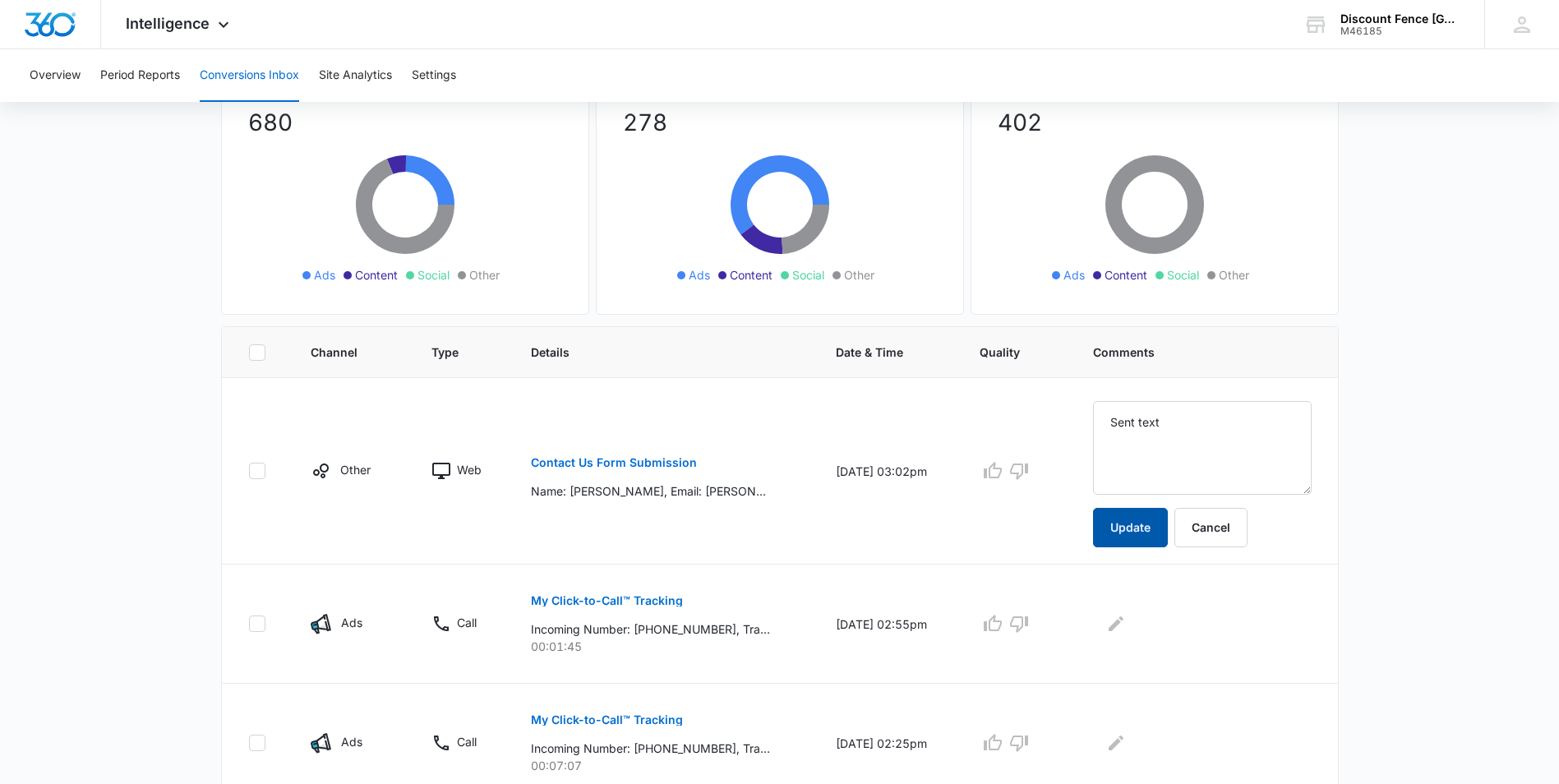 scroll, scrollTop: 411, scrollLeft: 0, axis: vertical 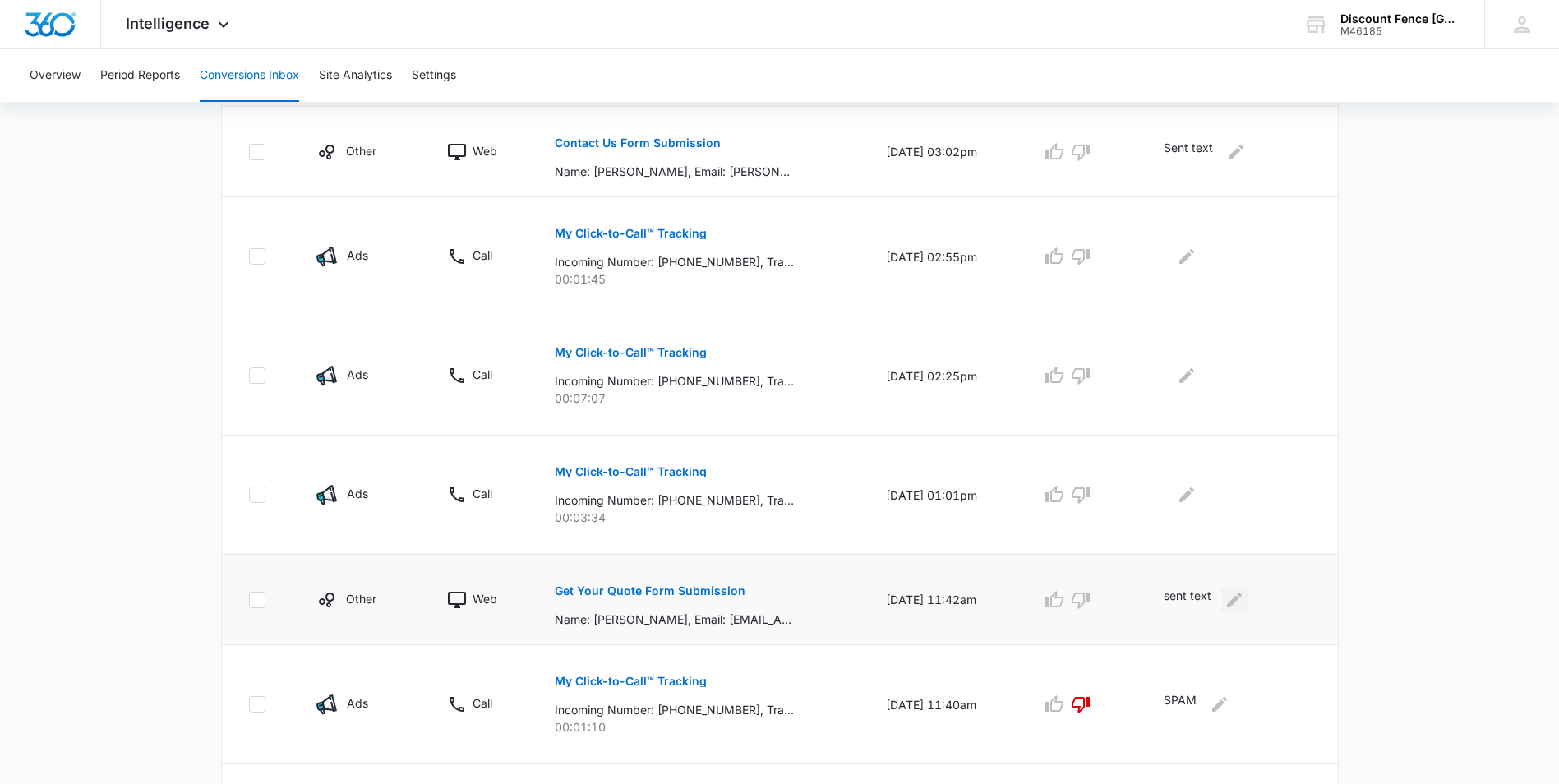 click at bounding box center (1234, 600) 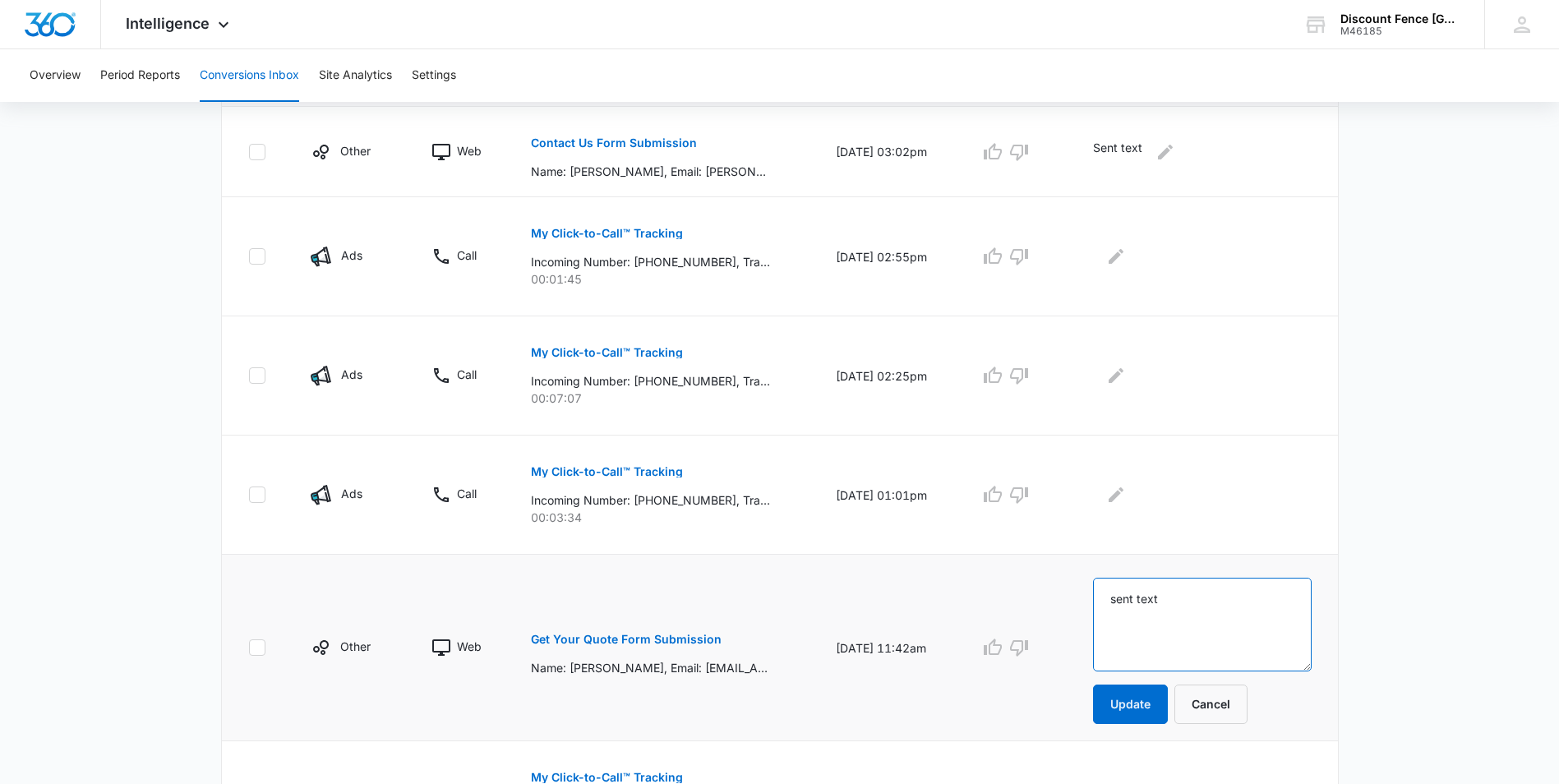 click on "sent text" at bounding box center [1202, 625] 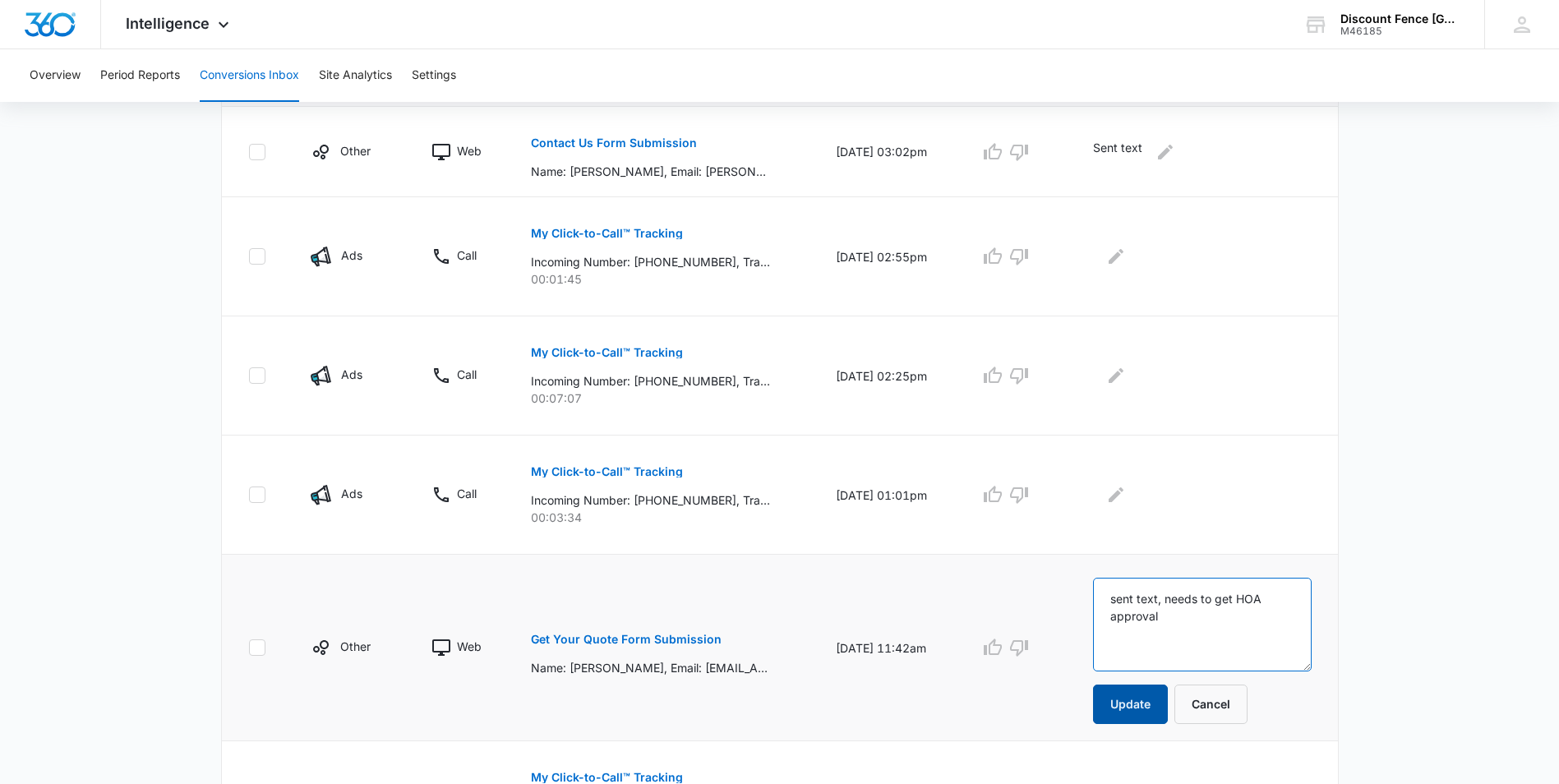 type on "sent text, needs to get HOA approval" 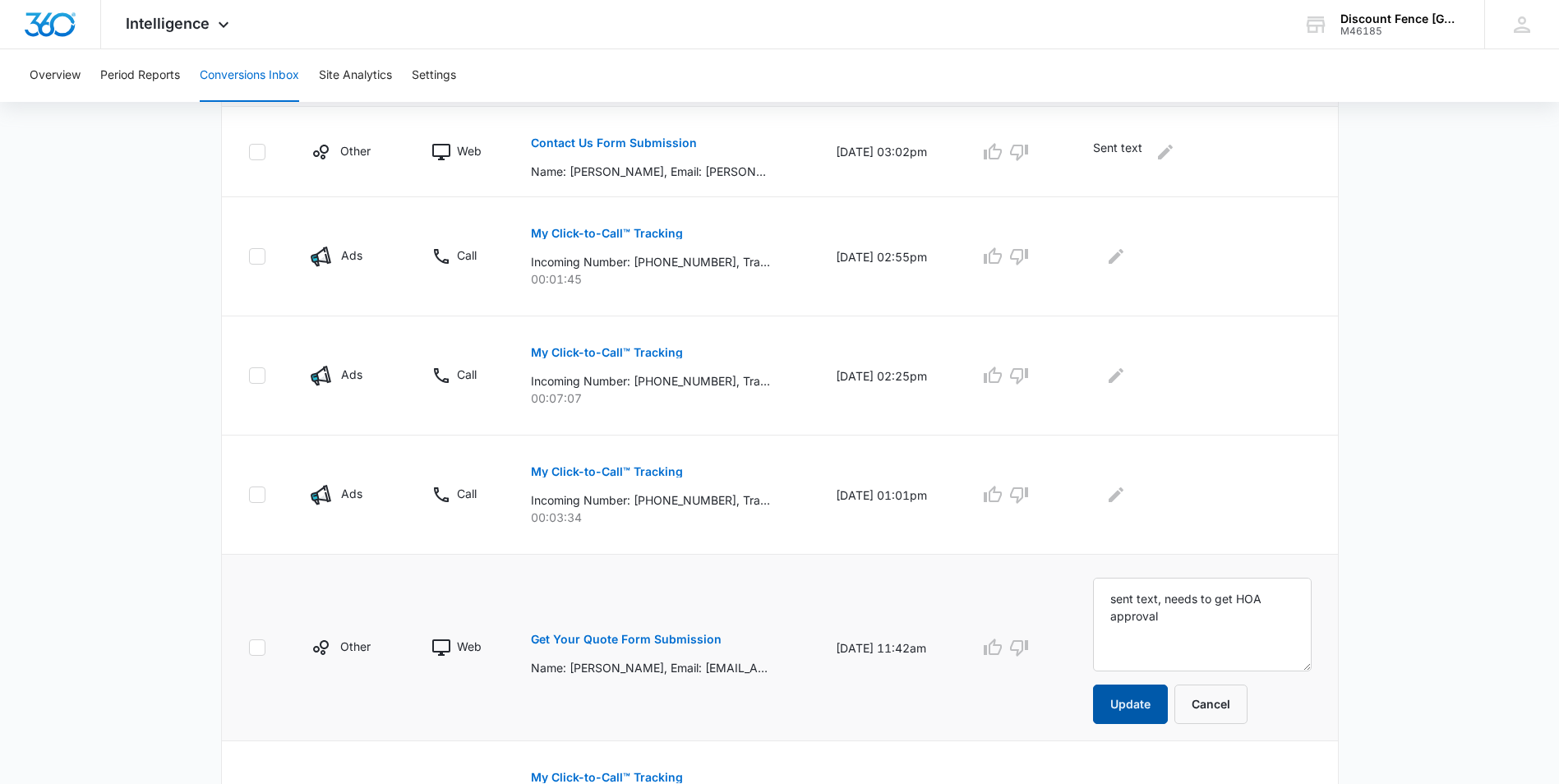click on "Update" at bounding box center (1130, 704) 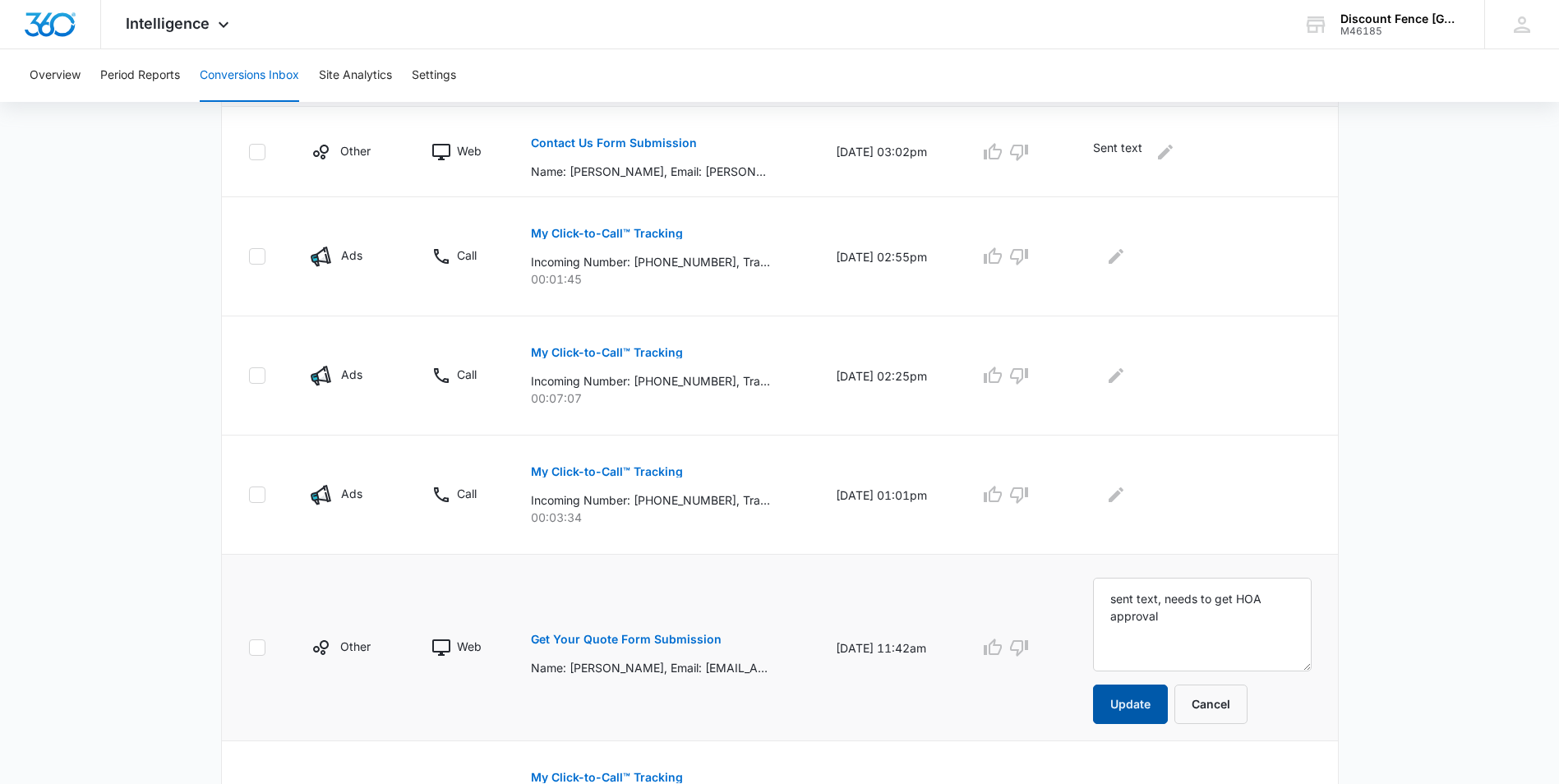 click on "Update" at bounding box center (1130, 704) 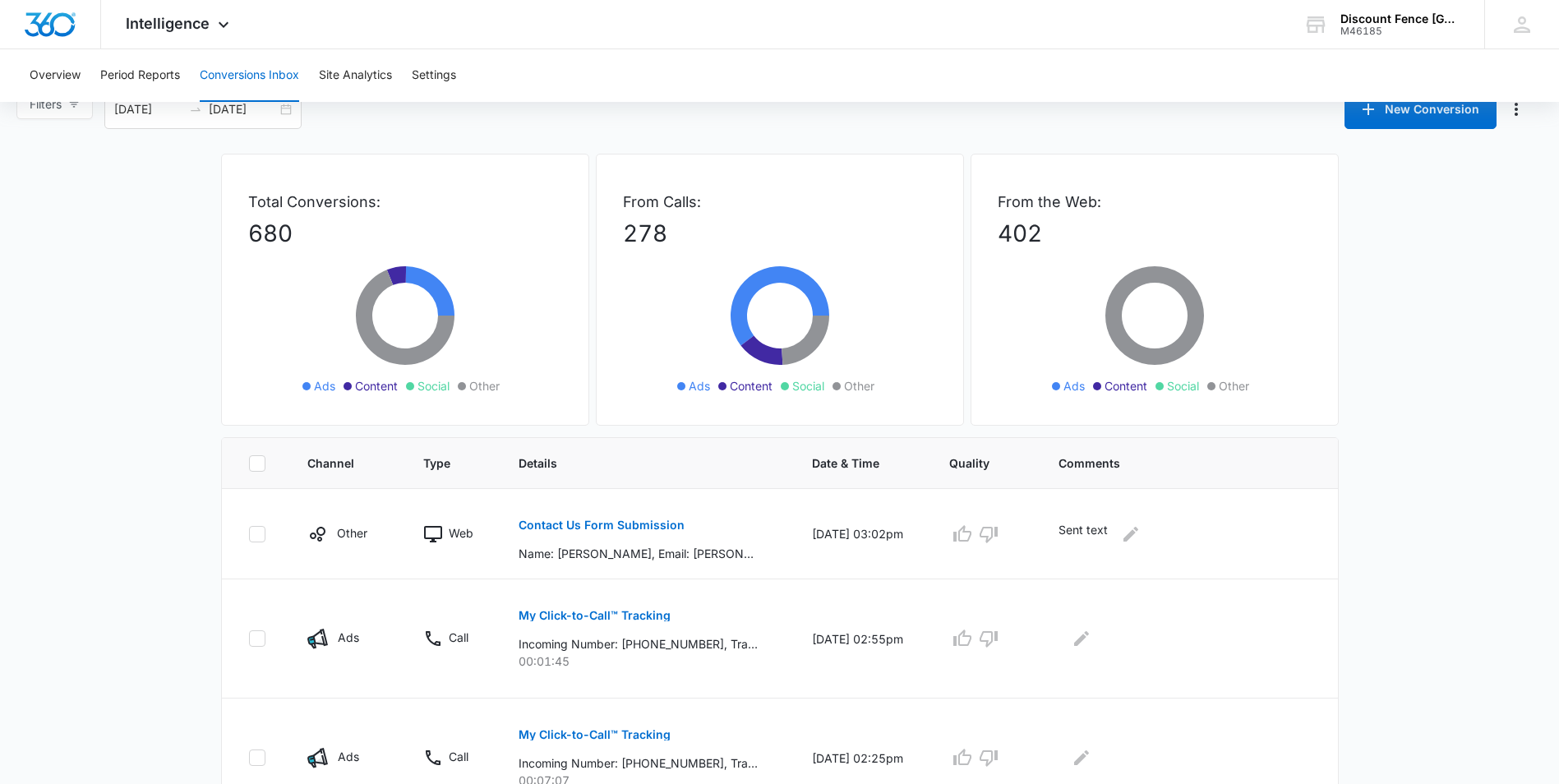 scroll, scrollTop: 0, scrollLeft: 0, axis: both 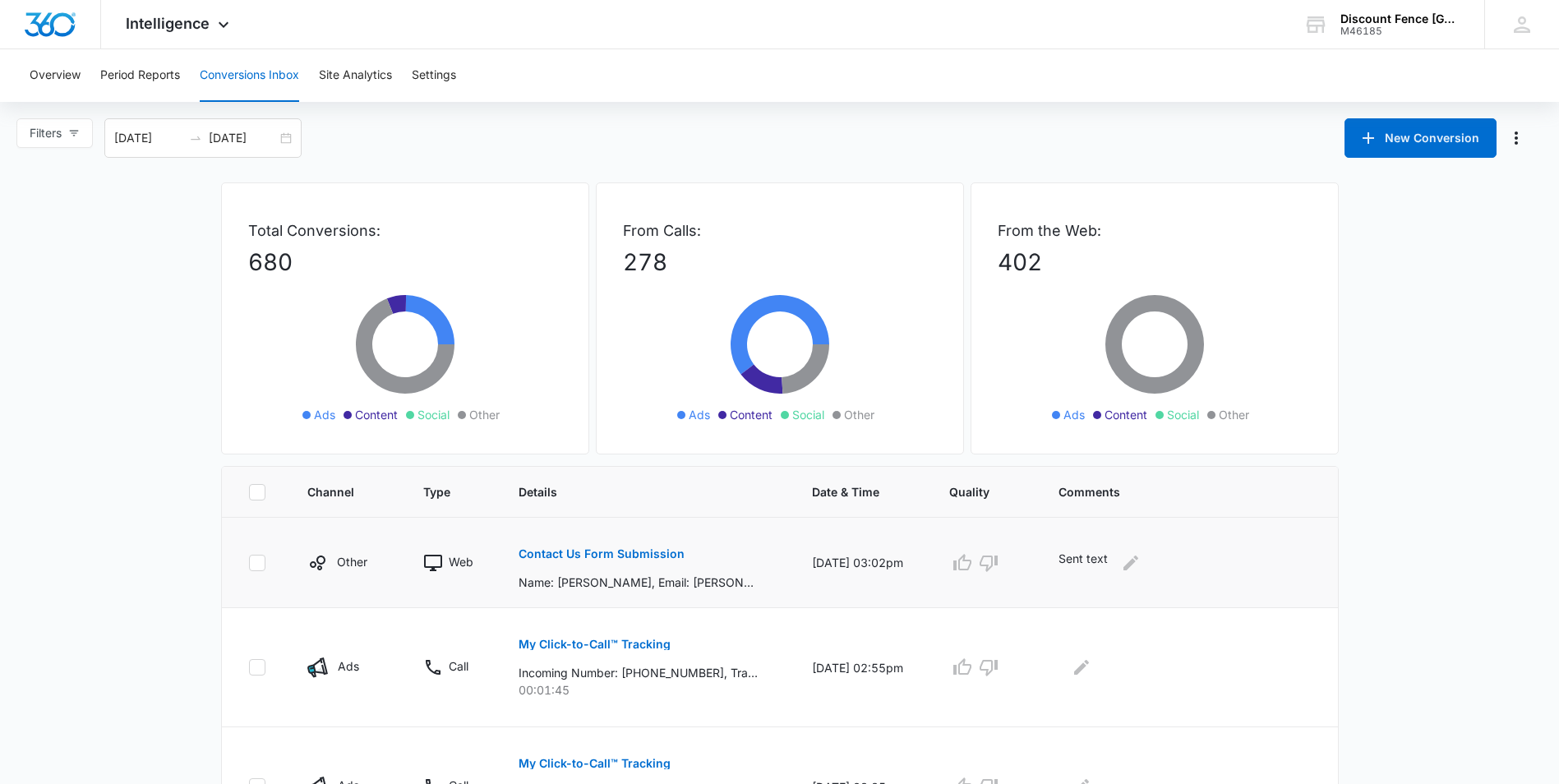 click on "Contact Us Form Submission" at bounding box center [602, 554] 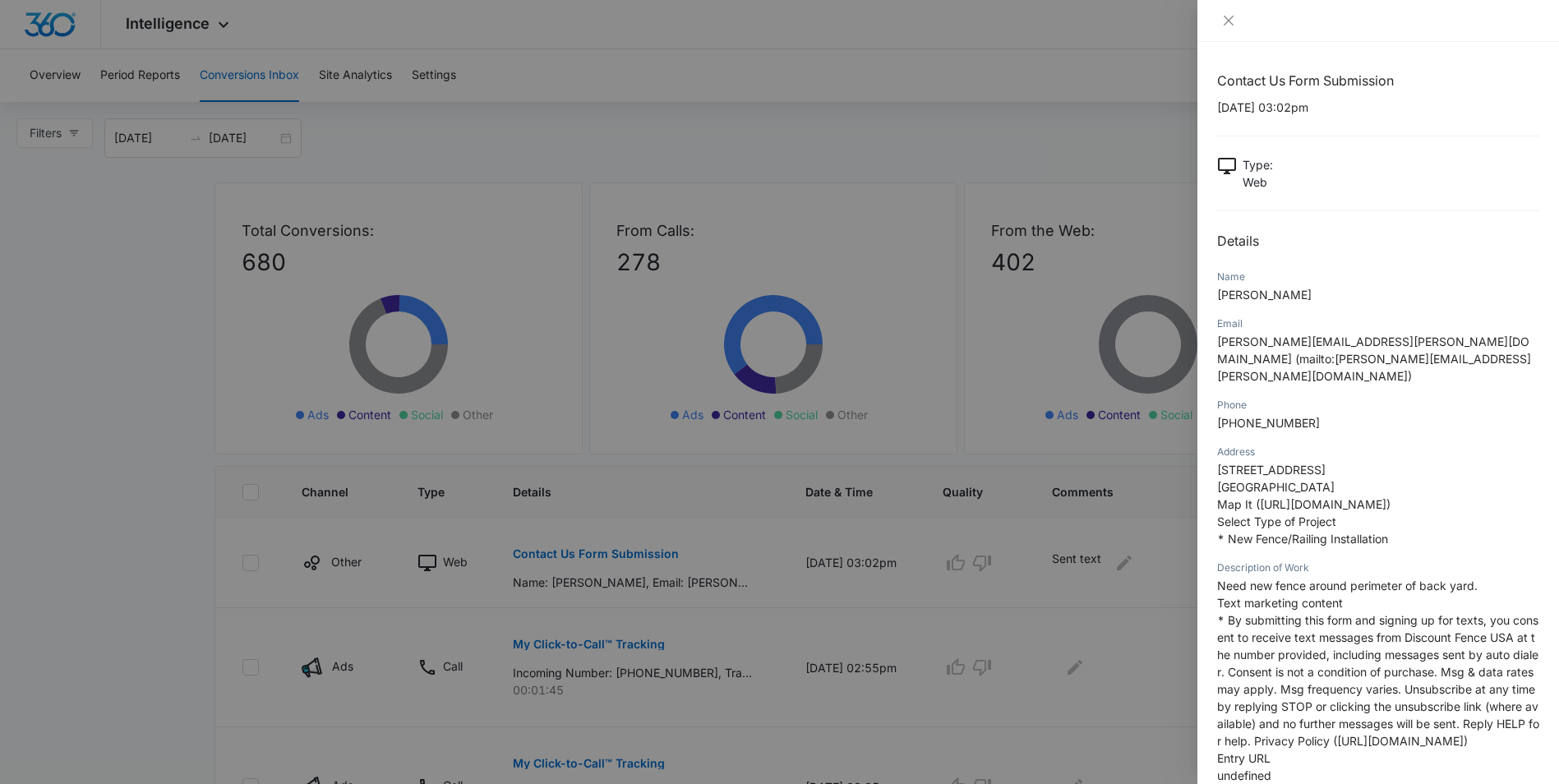 click at bounding box center [779, 392] 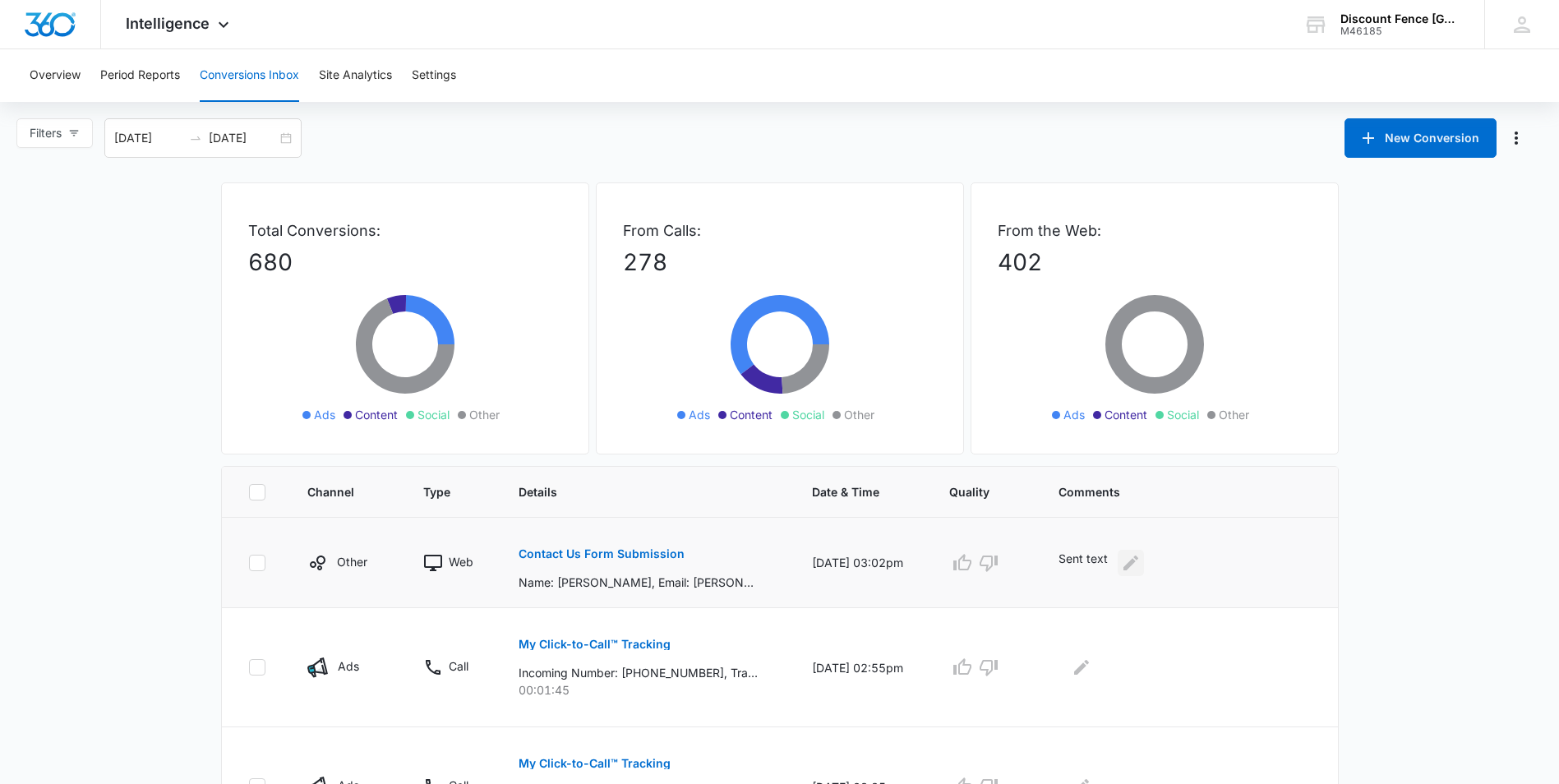 click 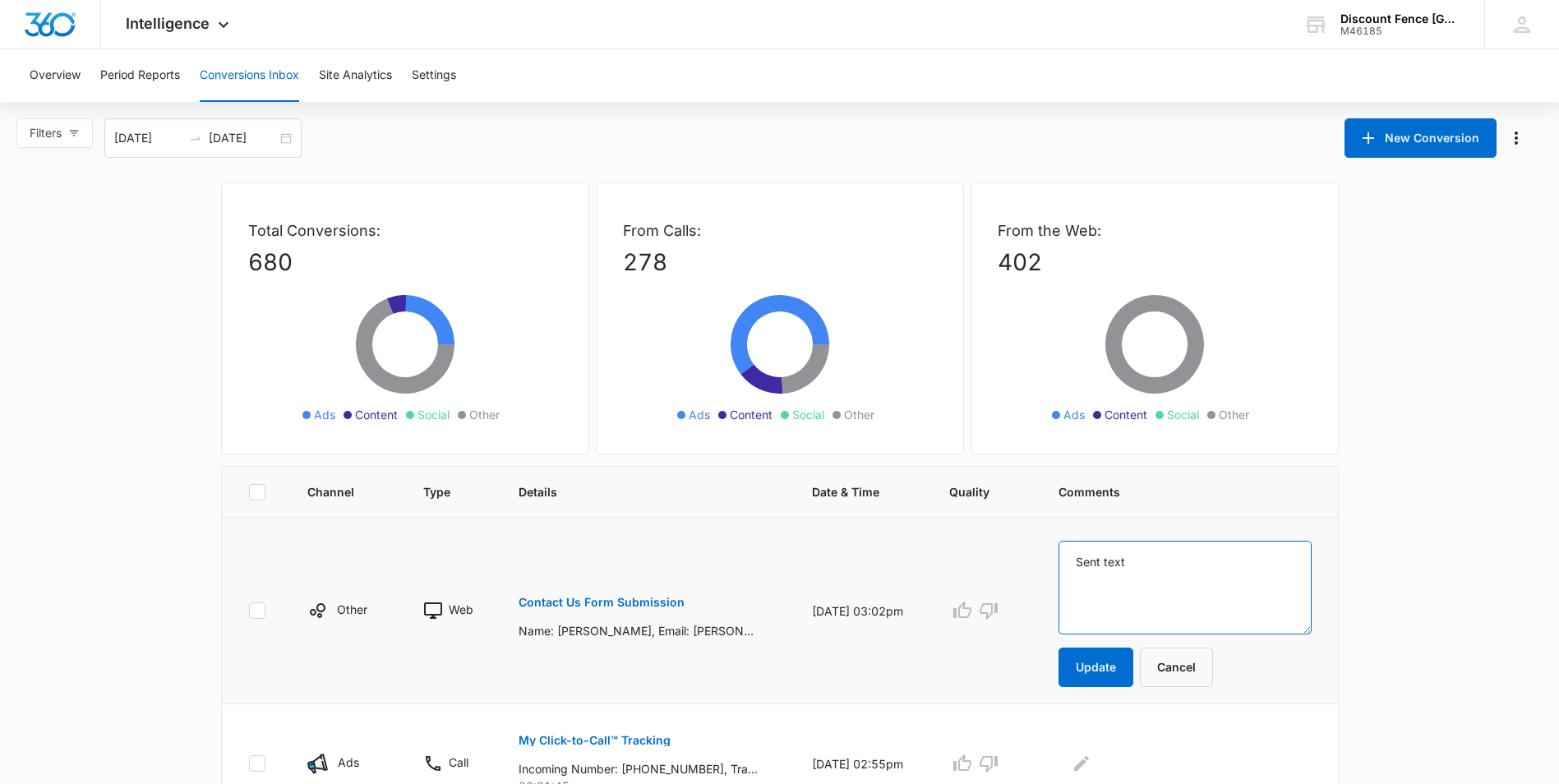 drag, startPoint x: 1146, startPoint y: 560, endPoint x: 1022, endPoint y: 601, distance: 130.60245 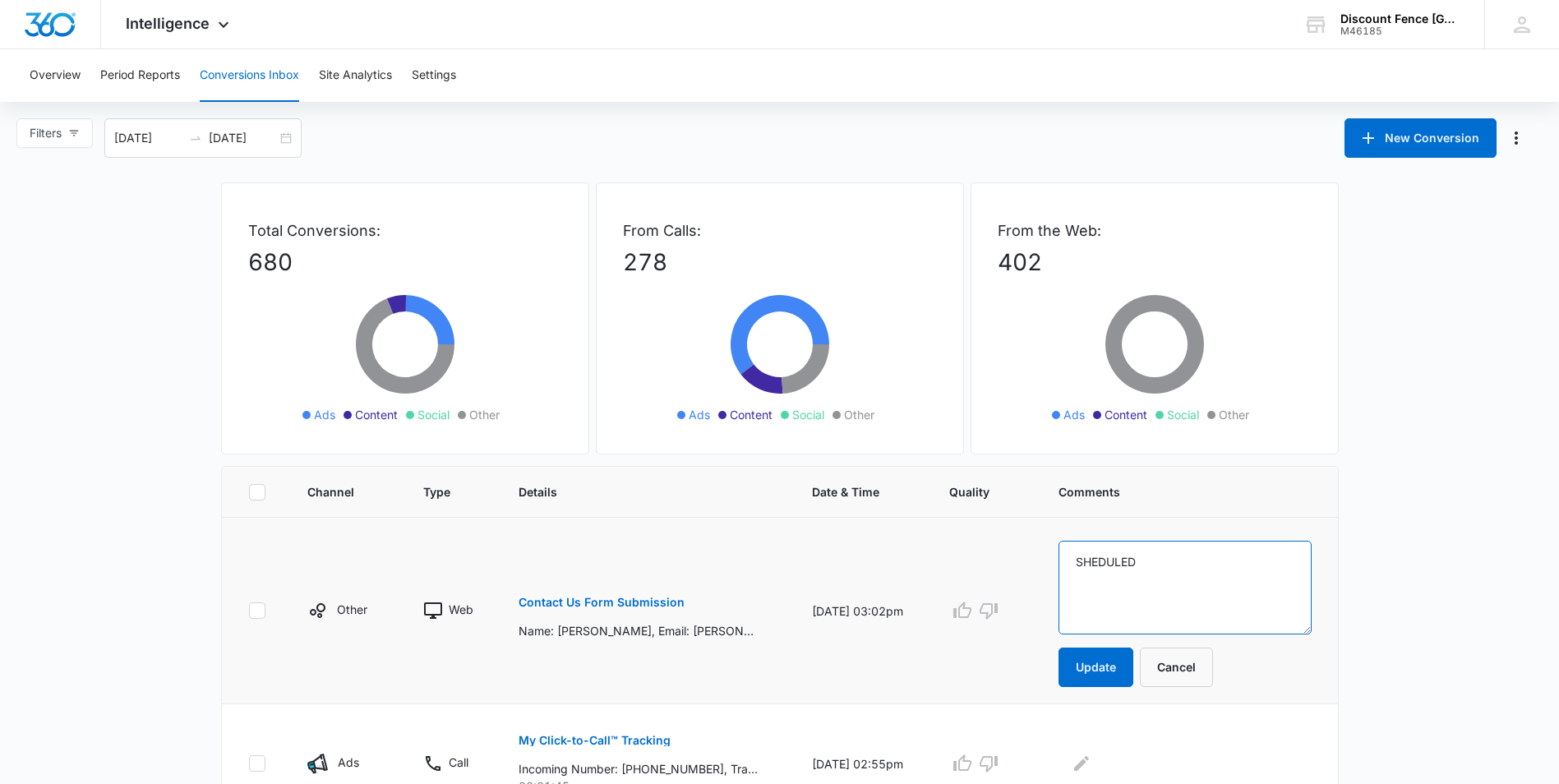 click on "SHEDULED" at bounding box center [1185, 588] 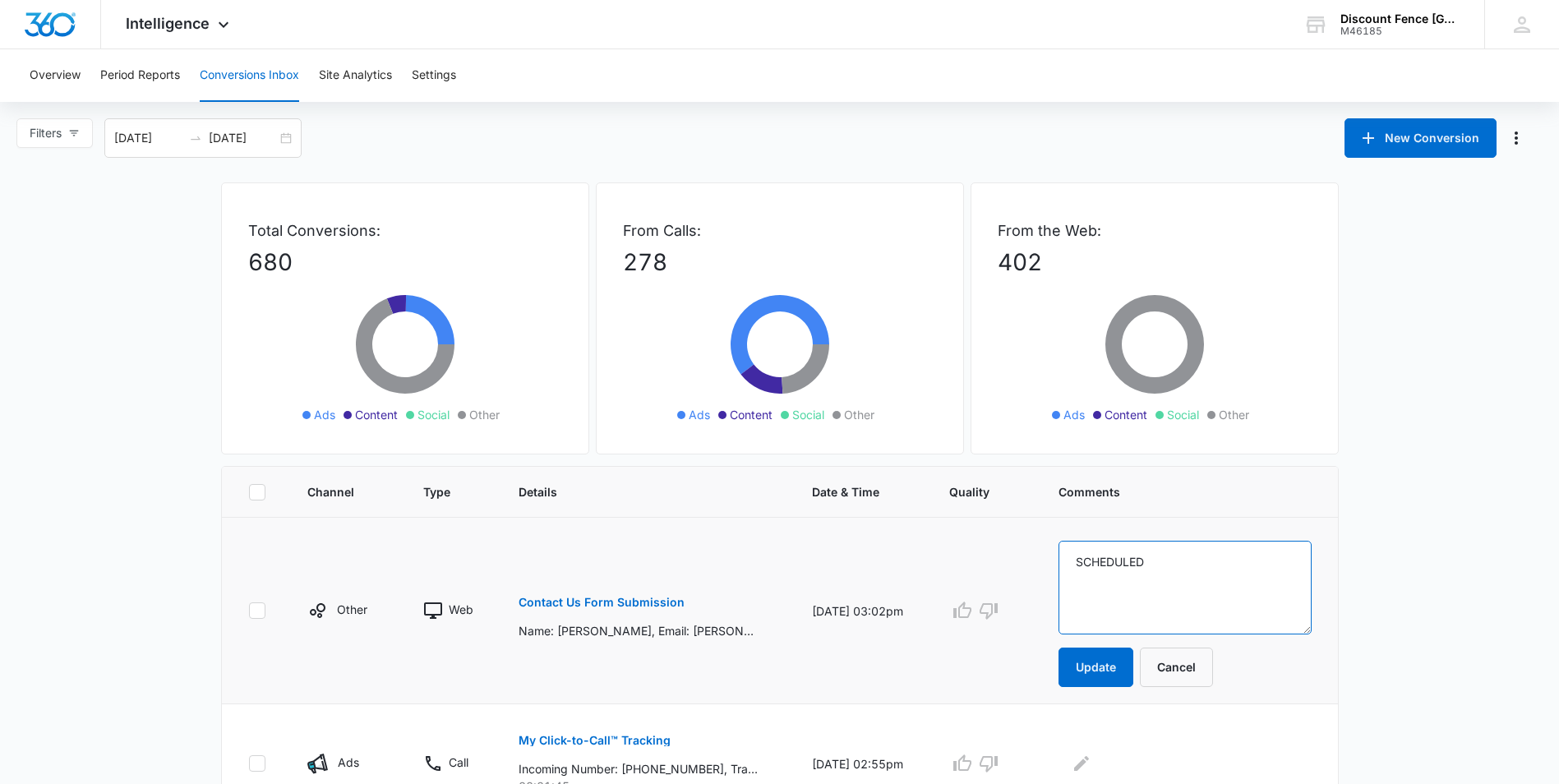 click on "SCHEDULED" at bounding box center (1185, 588) 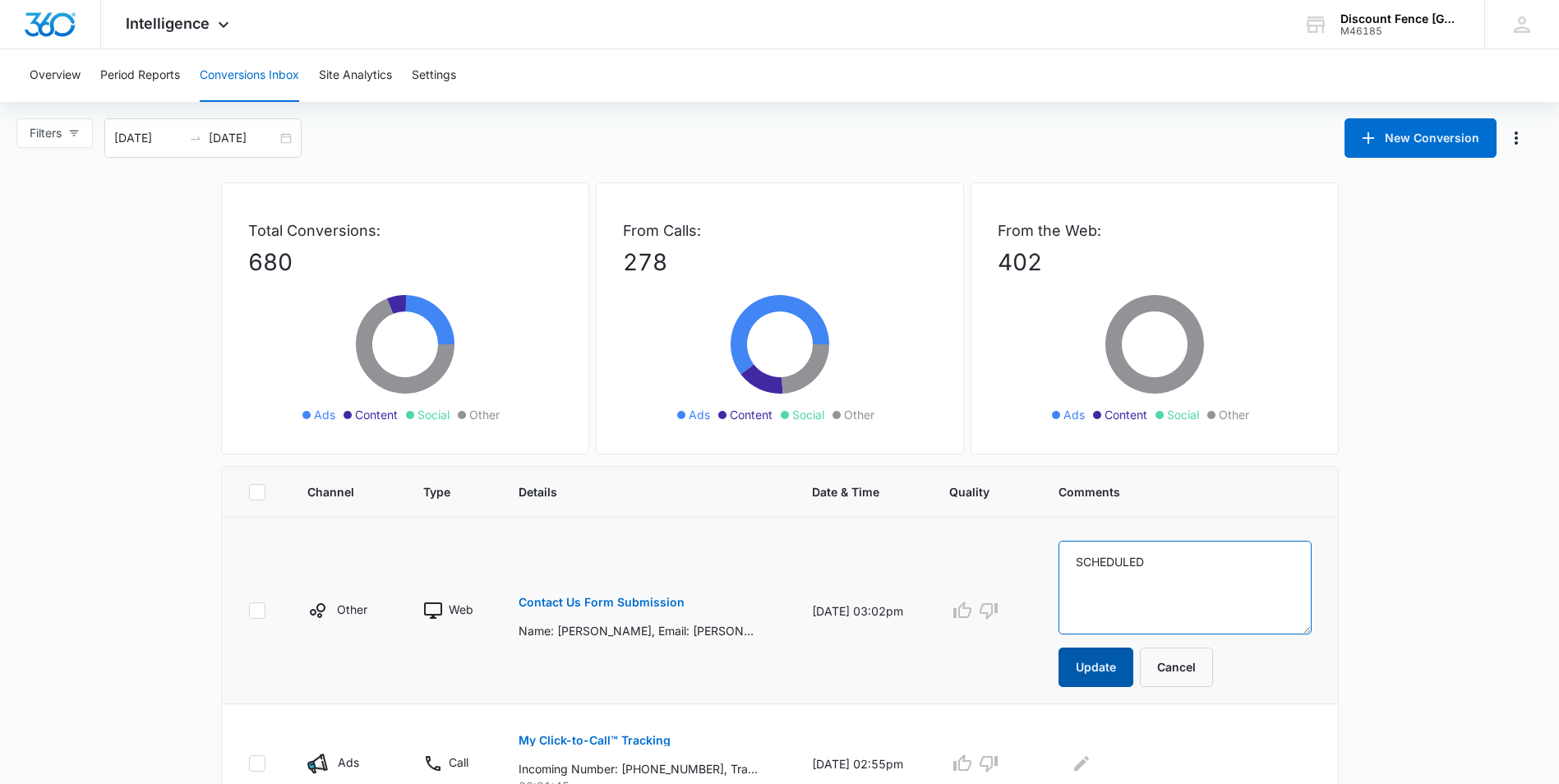 type on "SCHEDULED" 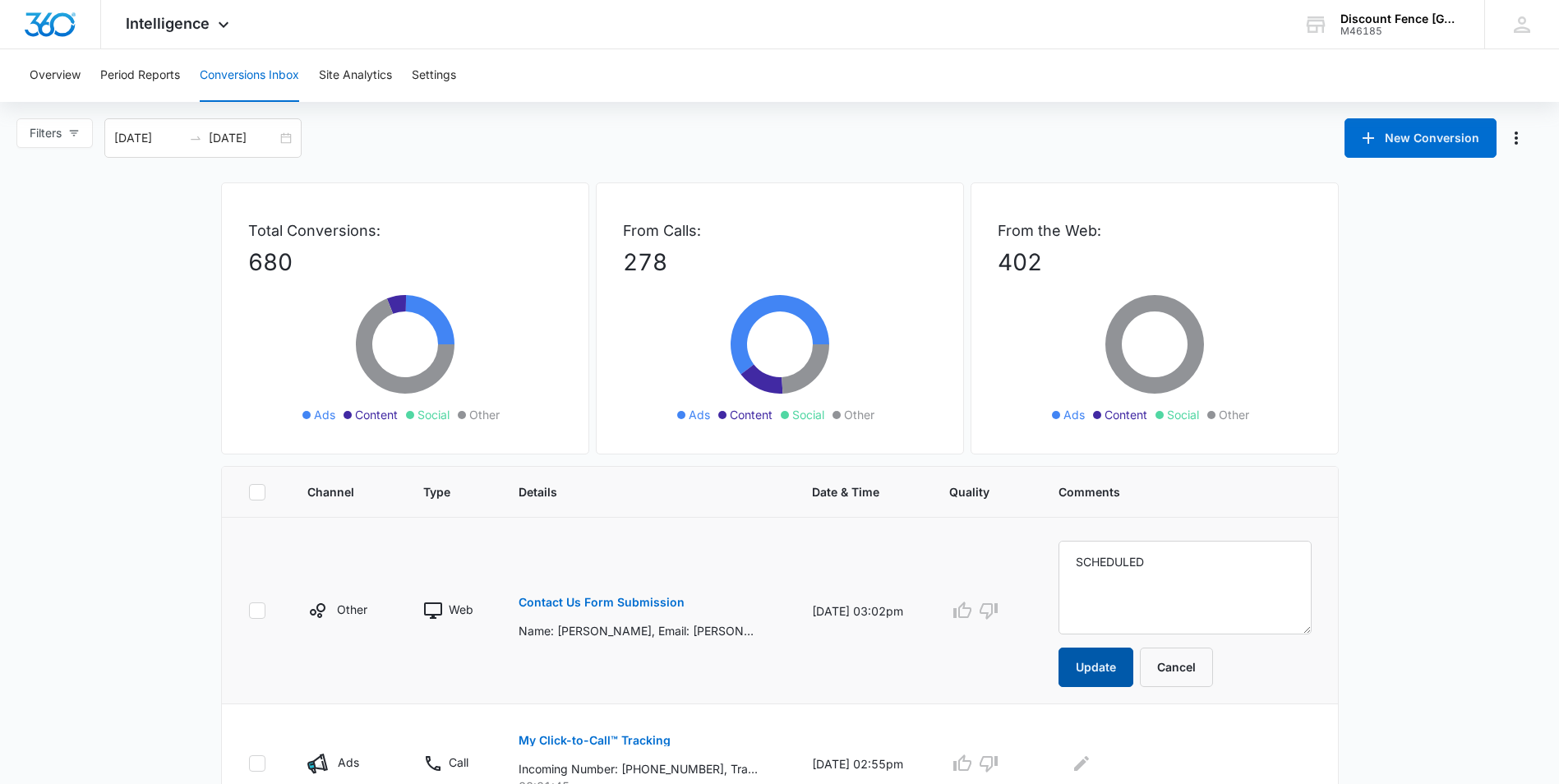 click on "Update" at bounding box center [1095, 667] 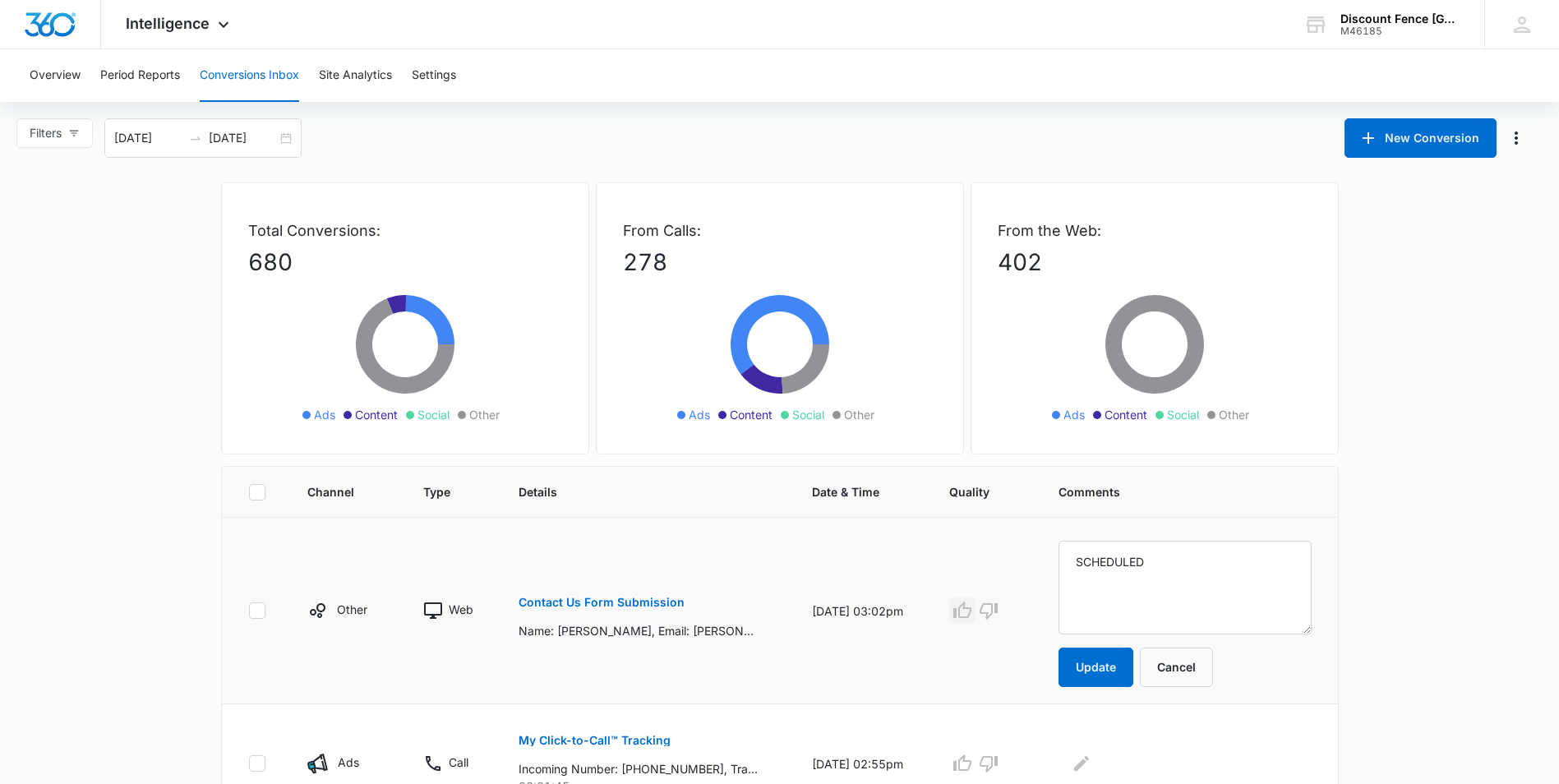 click 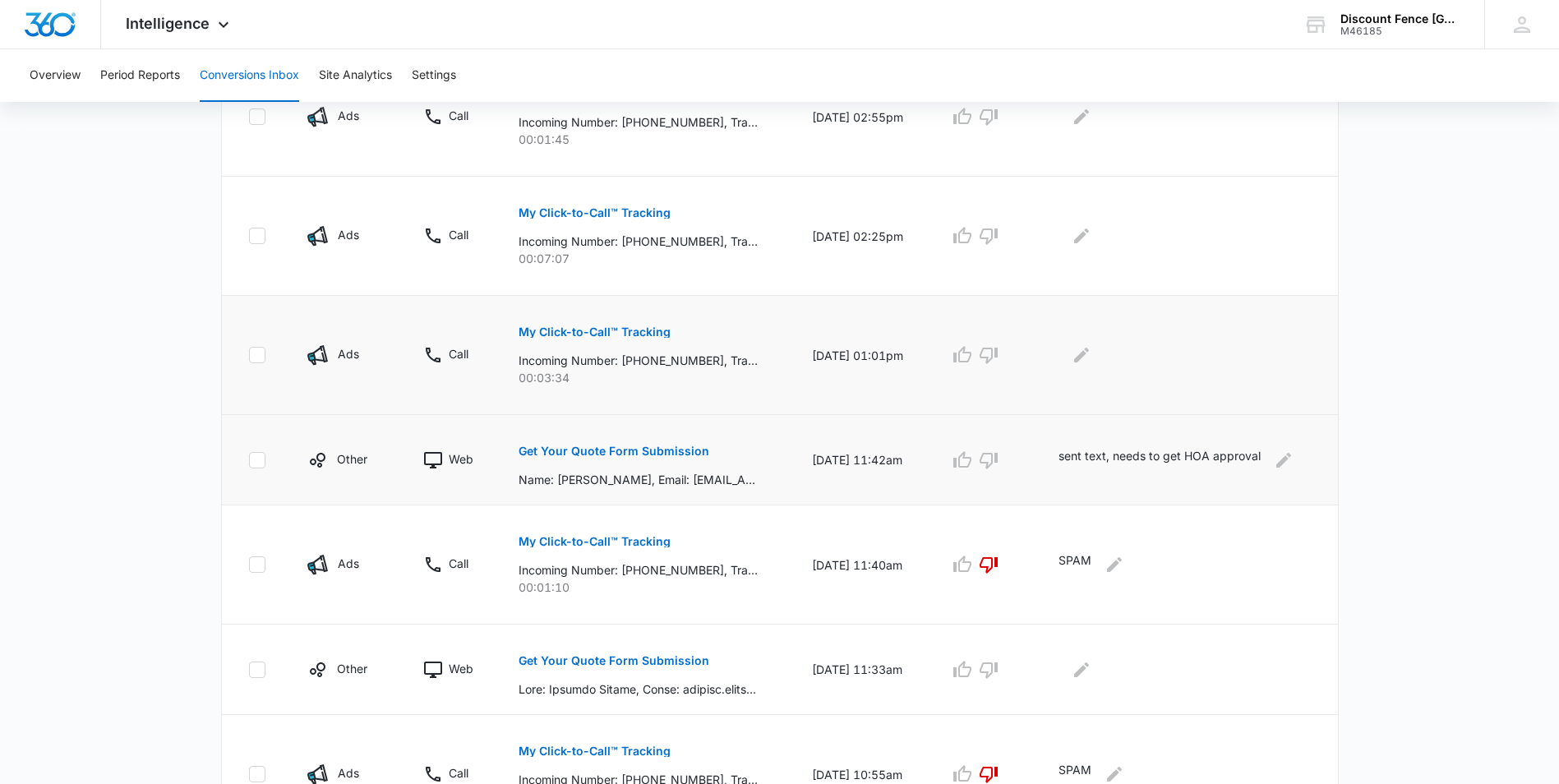 scroll, scrollTop: 657, scrollLeft: 0, axis: vertical 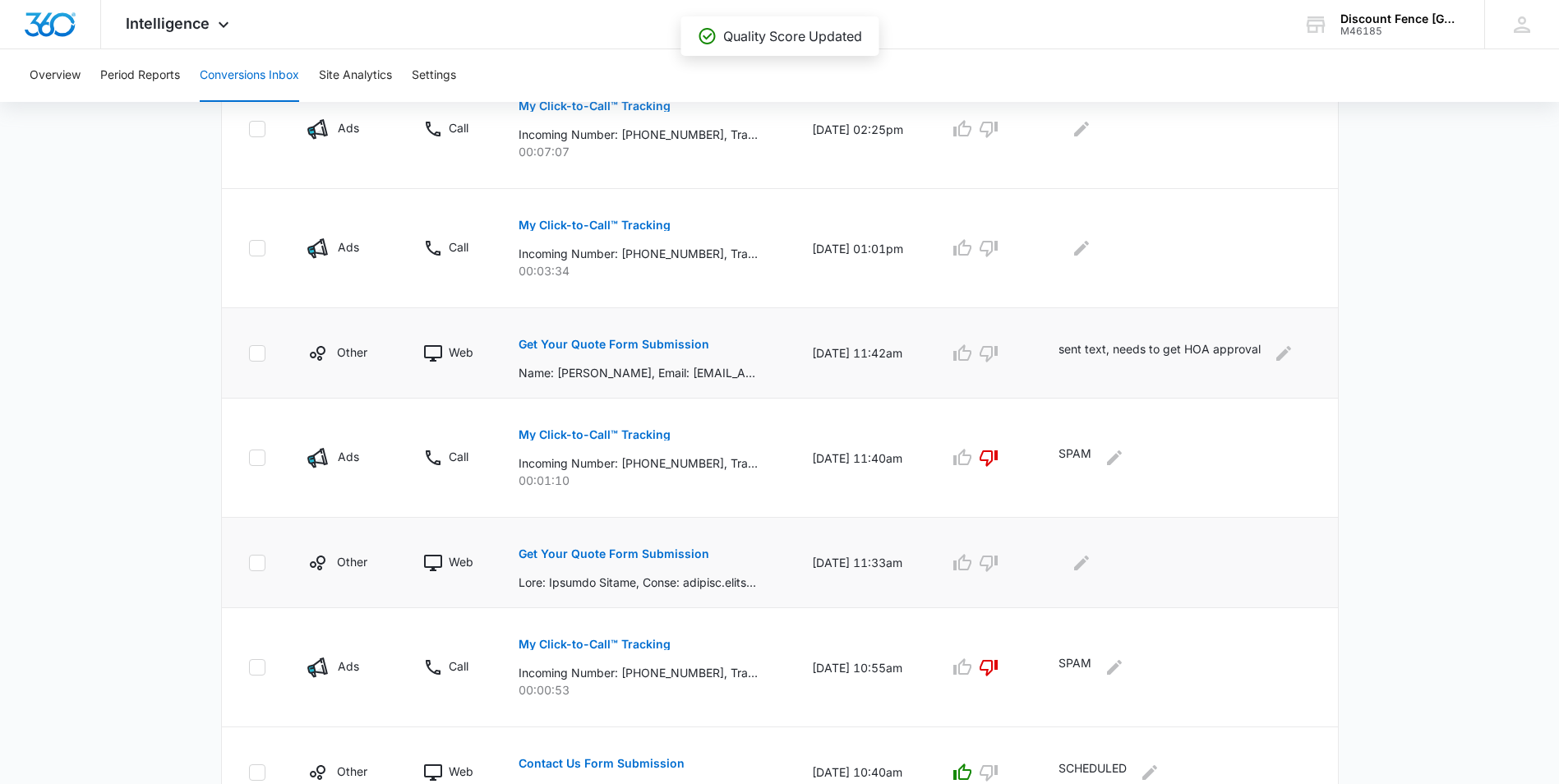 click on "Get Your Quote Form Submission" at bounding box center (614, 554) 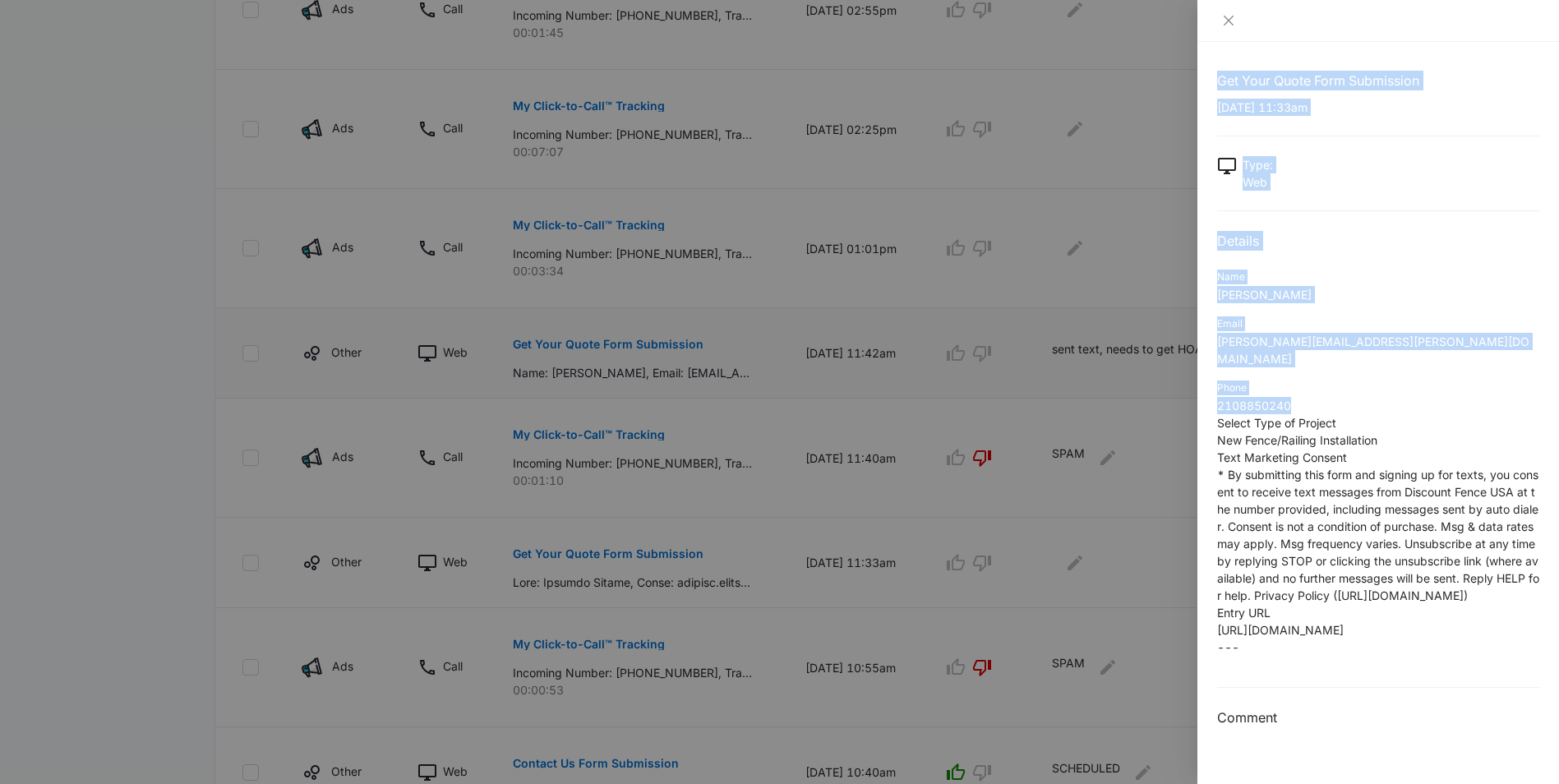 drag, startPoint x: 1303, startPoint y: 383, endPoint x: 1192, endPoint y: 383, distance: 111 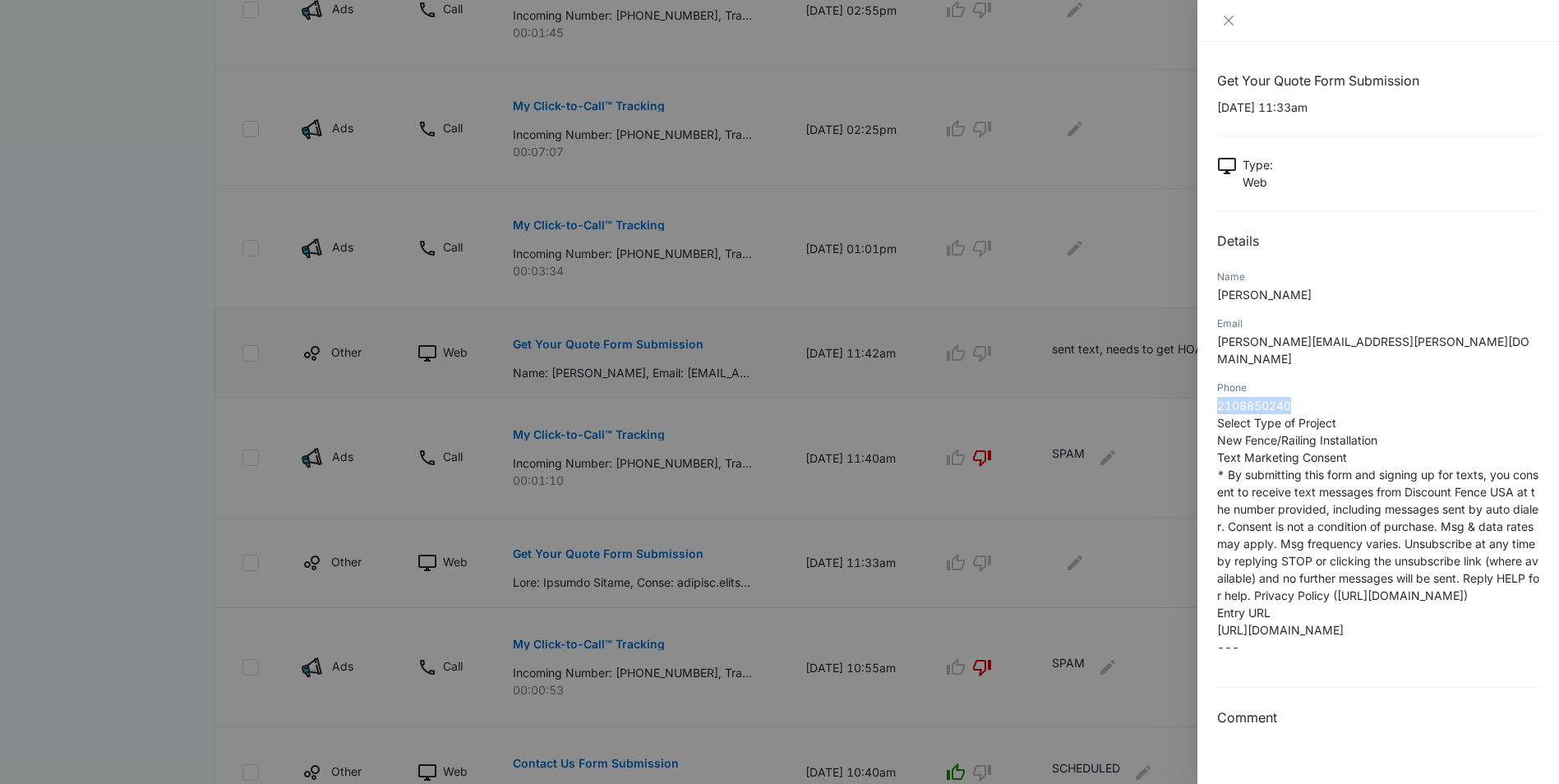 drag, startPoint x: 1246, startPoint y: 395, endPoint x: 1211, endPoint y: 397, distance: 35.057096 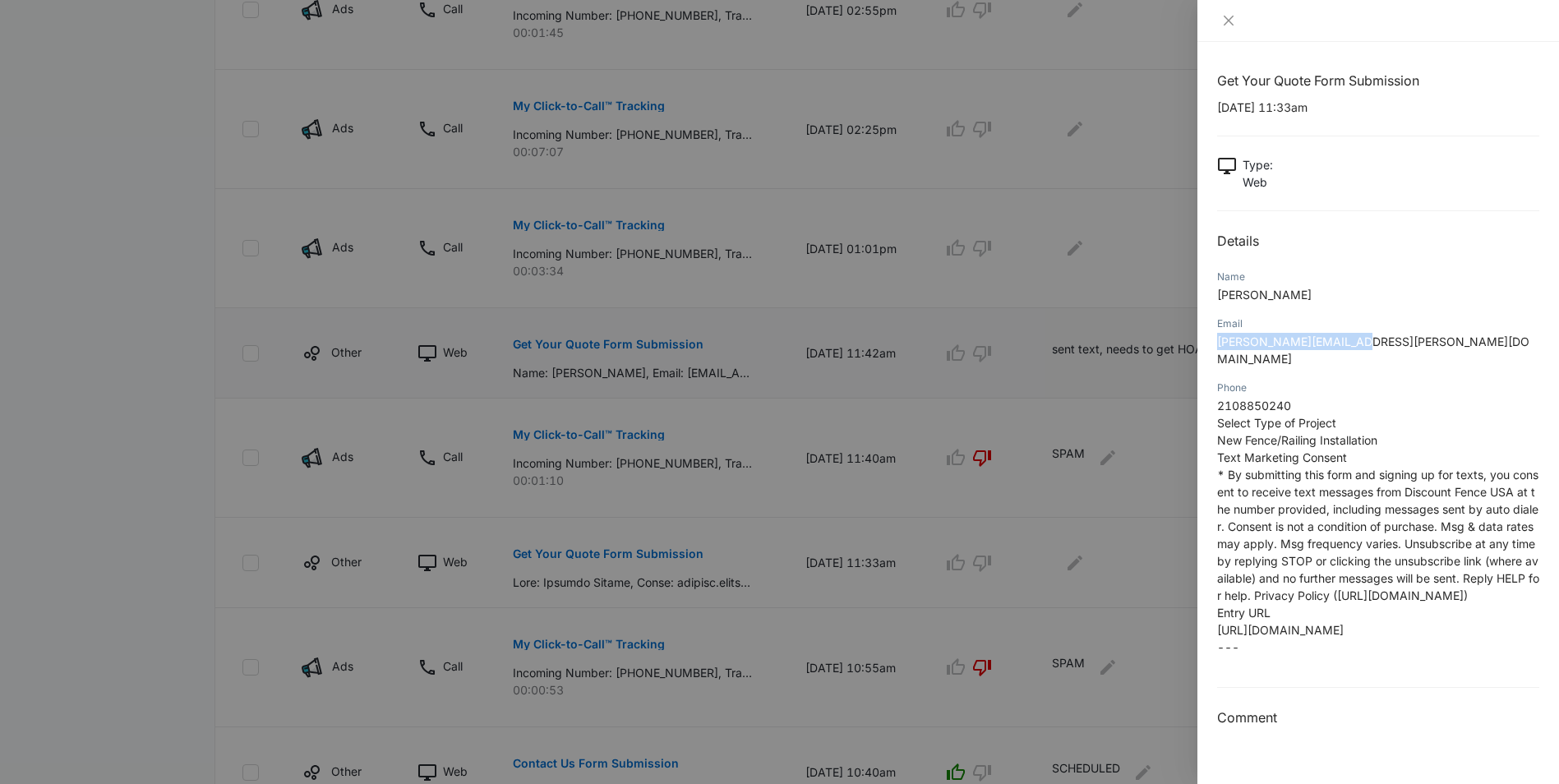 drag, startPoint x: 1355, startPoint y: 344, endPoint x: 1220, endPoint y: 345, distance: 135.0037 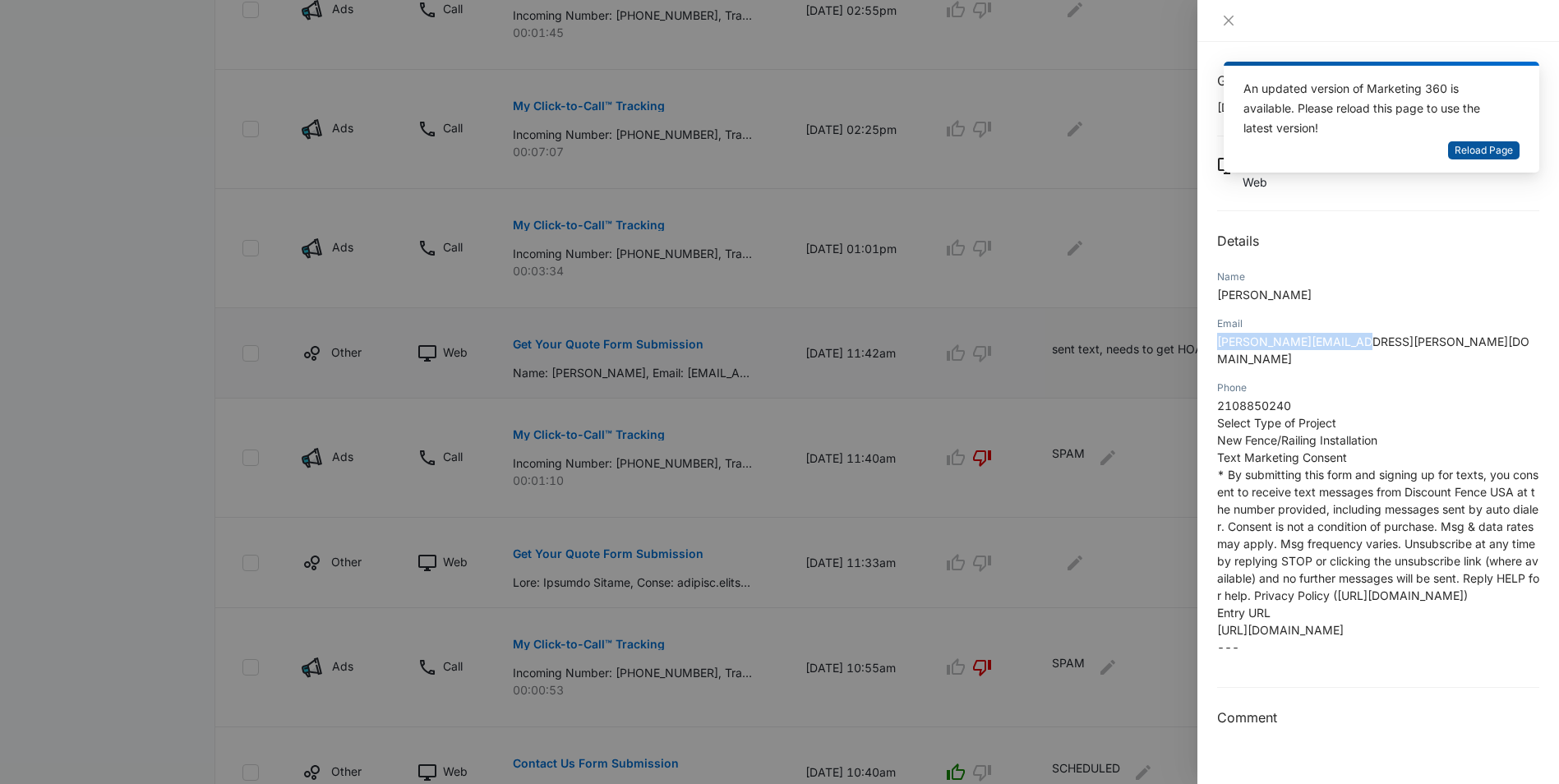 click on "Reload Page" at bounding box center (1483, 150) 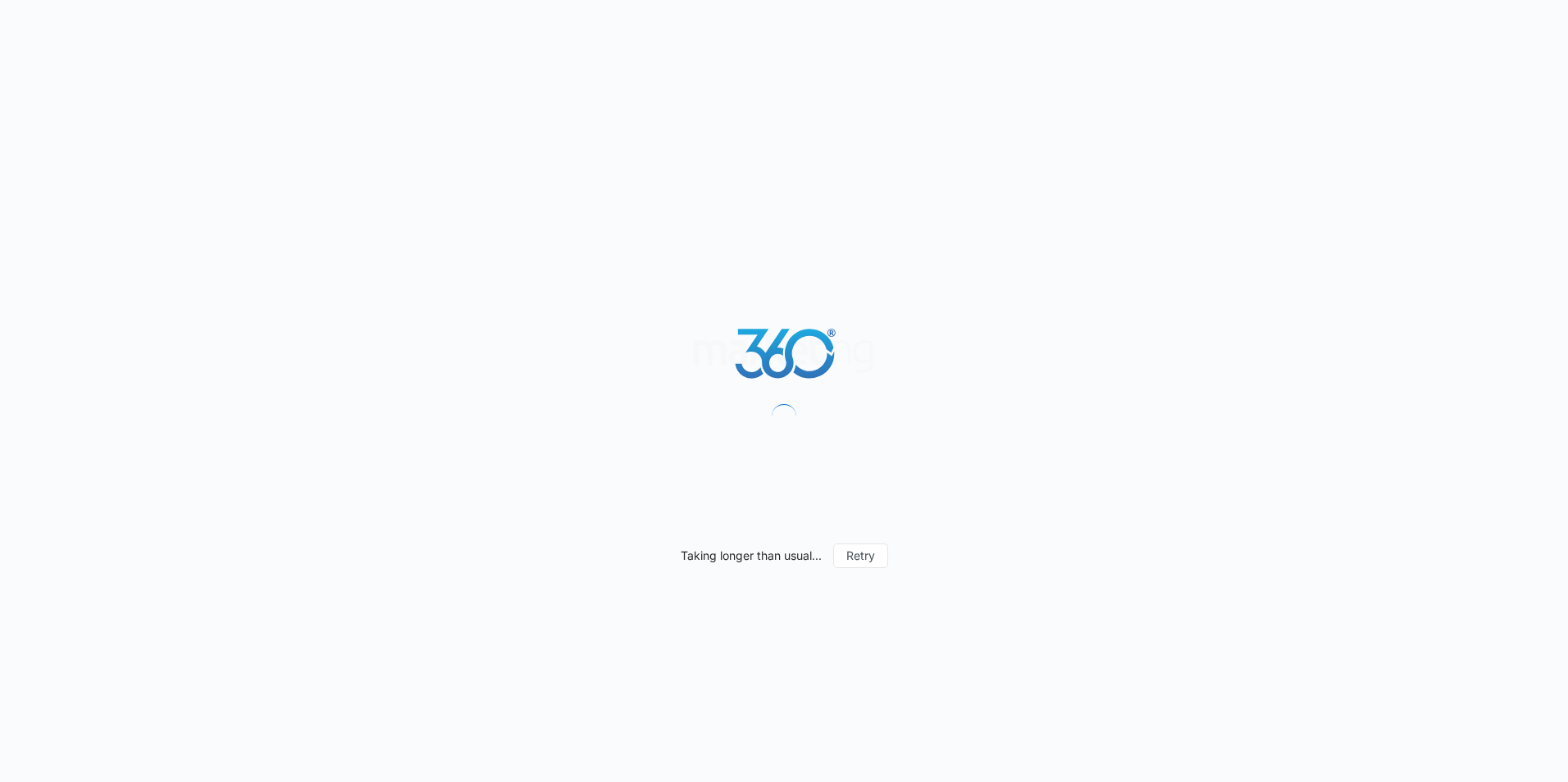 scroll, scrollTop: 0, scrollLeft: 0, axis: both 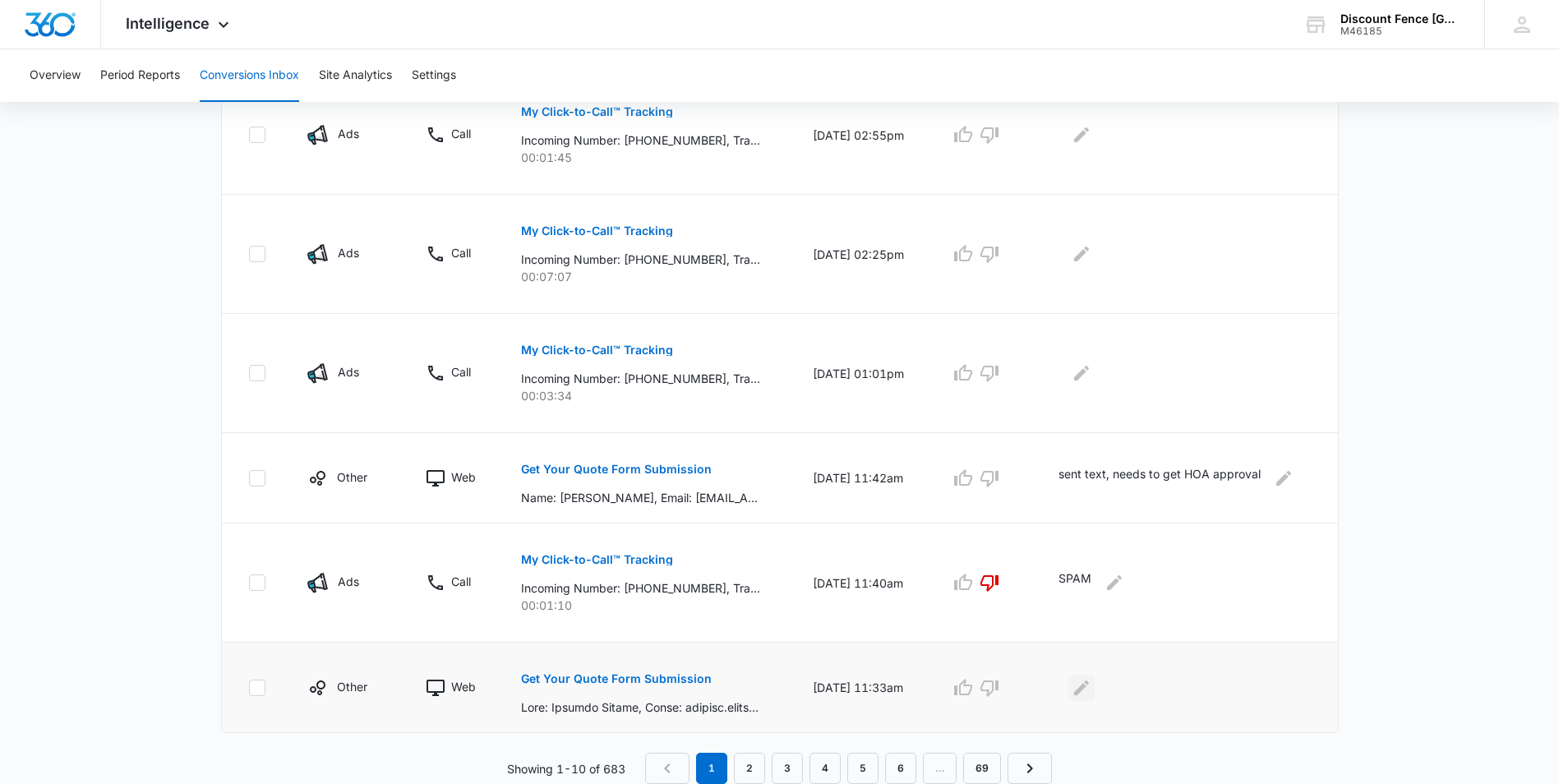 click 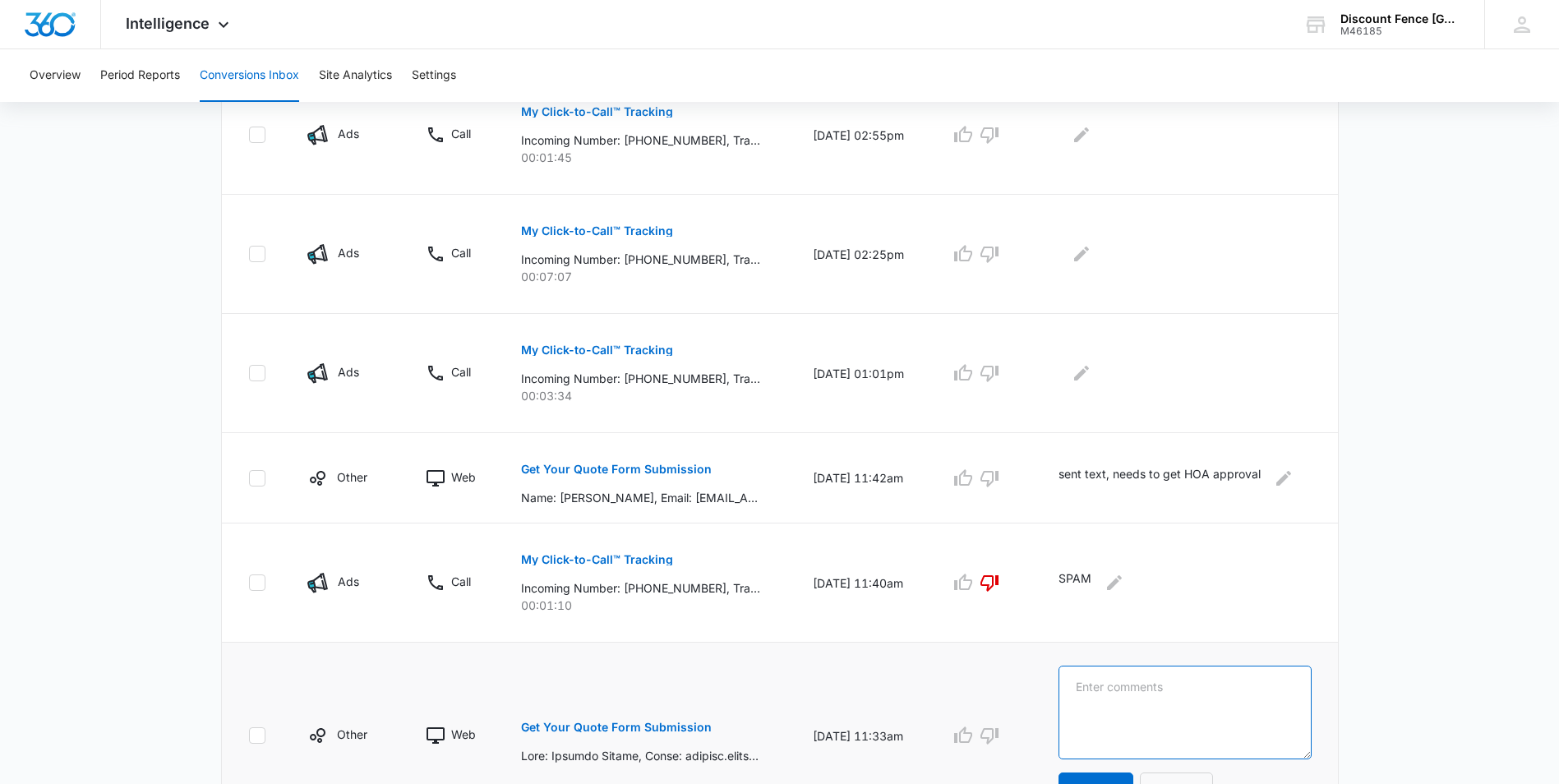 click at bounding box center (1184, 713) 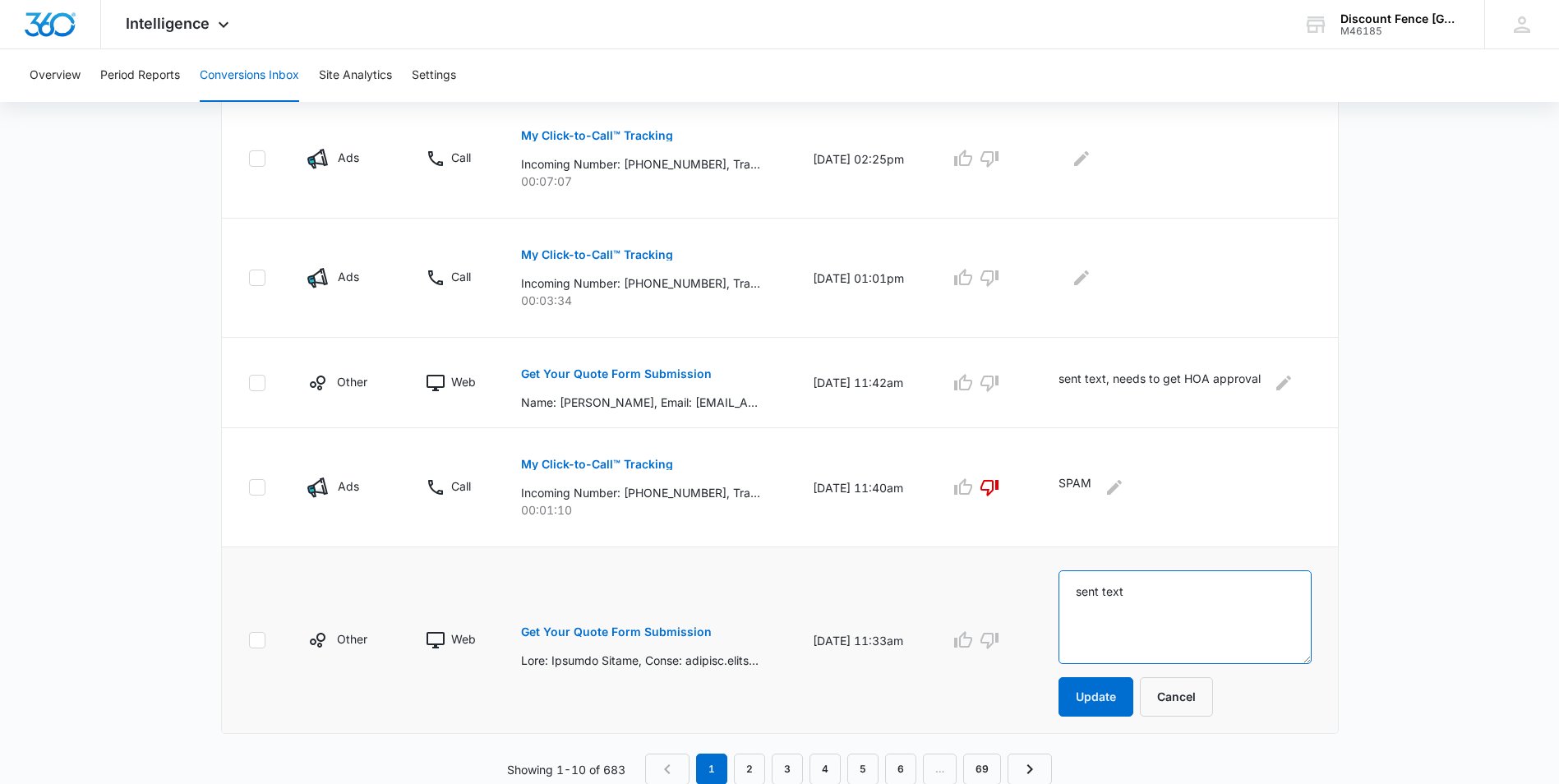 scroll, scrollTop: 986, scrollLeft: 0, axis: vertical 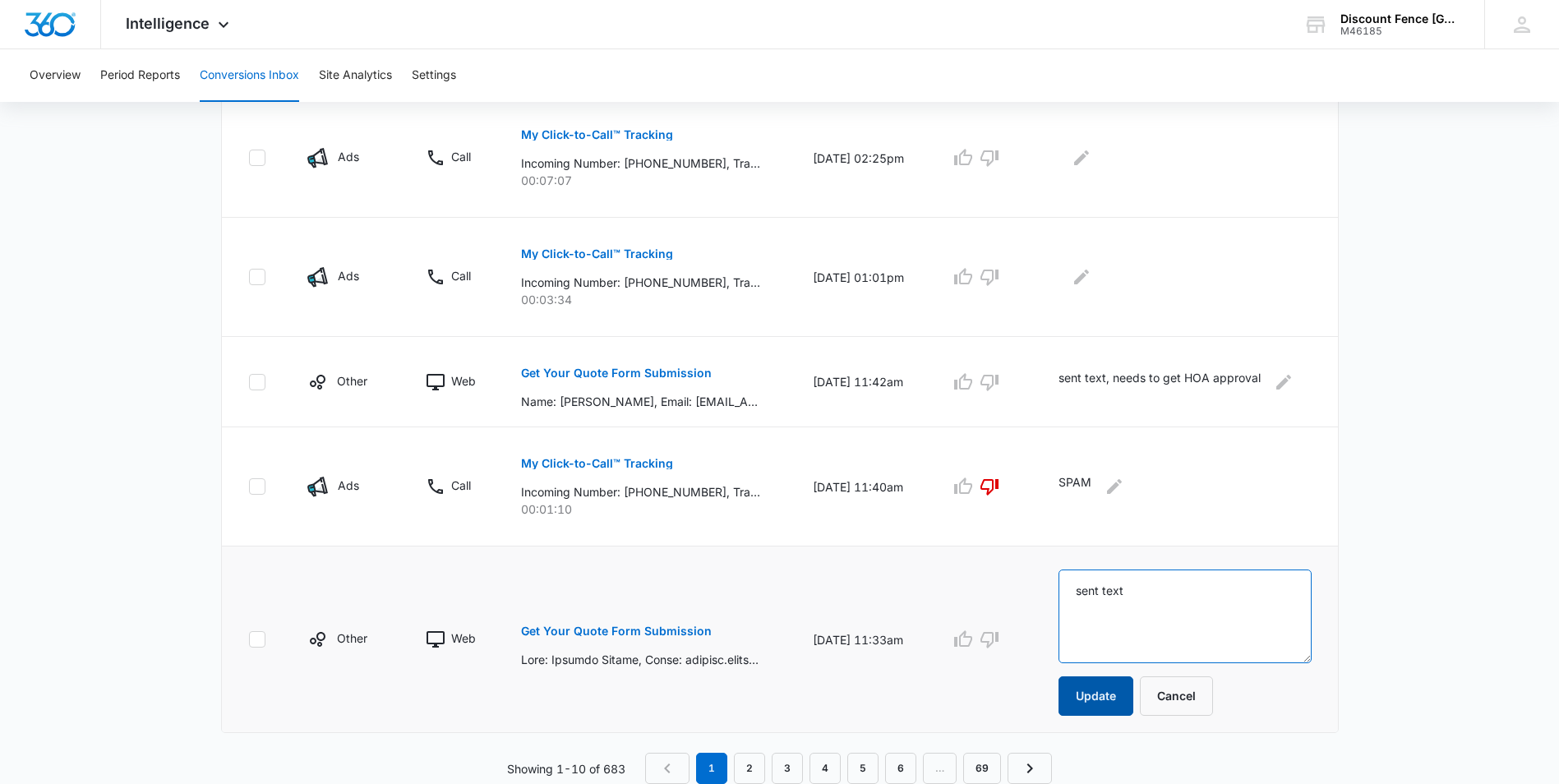 type on "sent text" 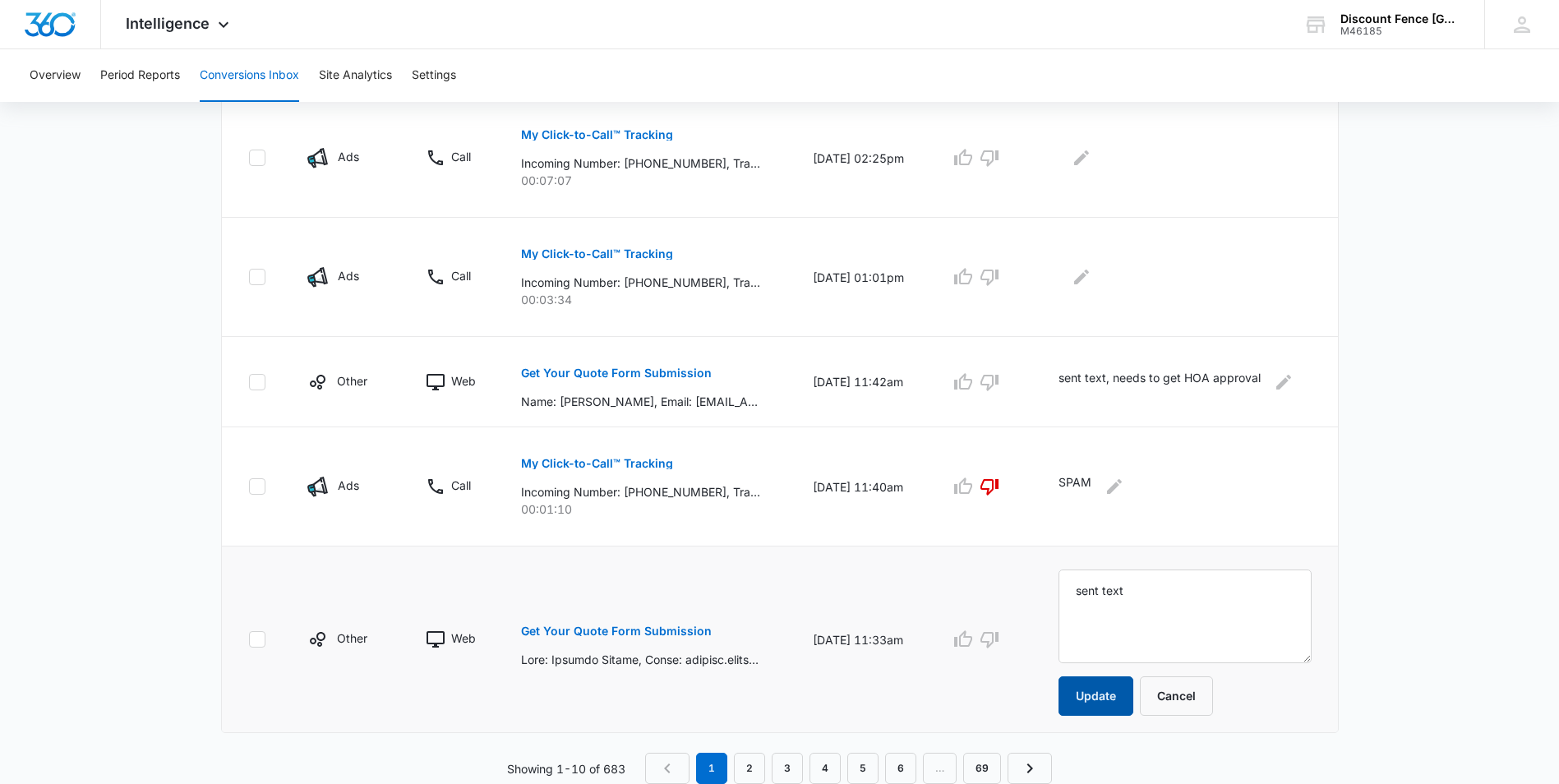 click on "Update" at bounding box center [1095, 696] 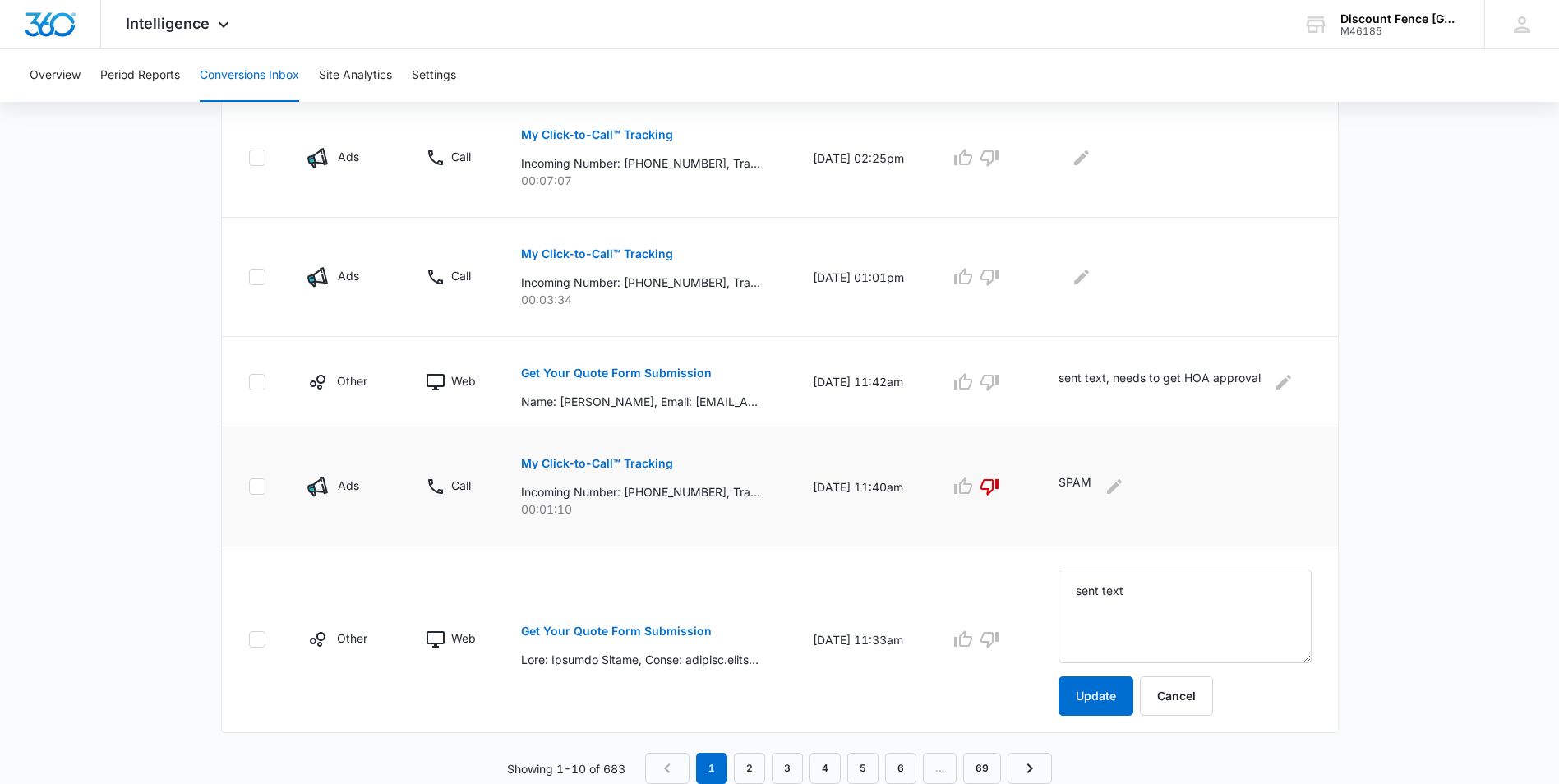 scroll, scrollTop: 890, scrollLeft: 0, axis: vertical 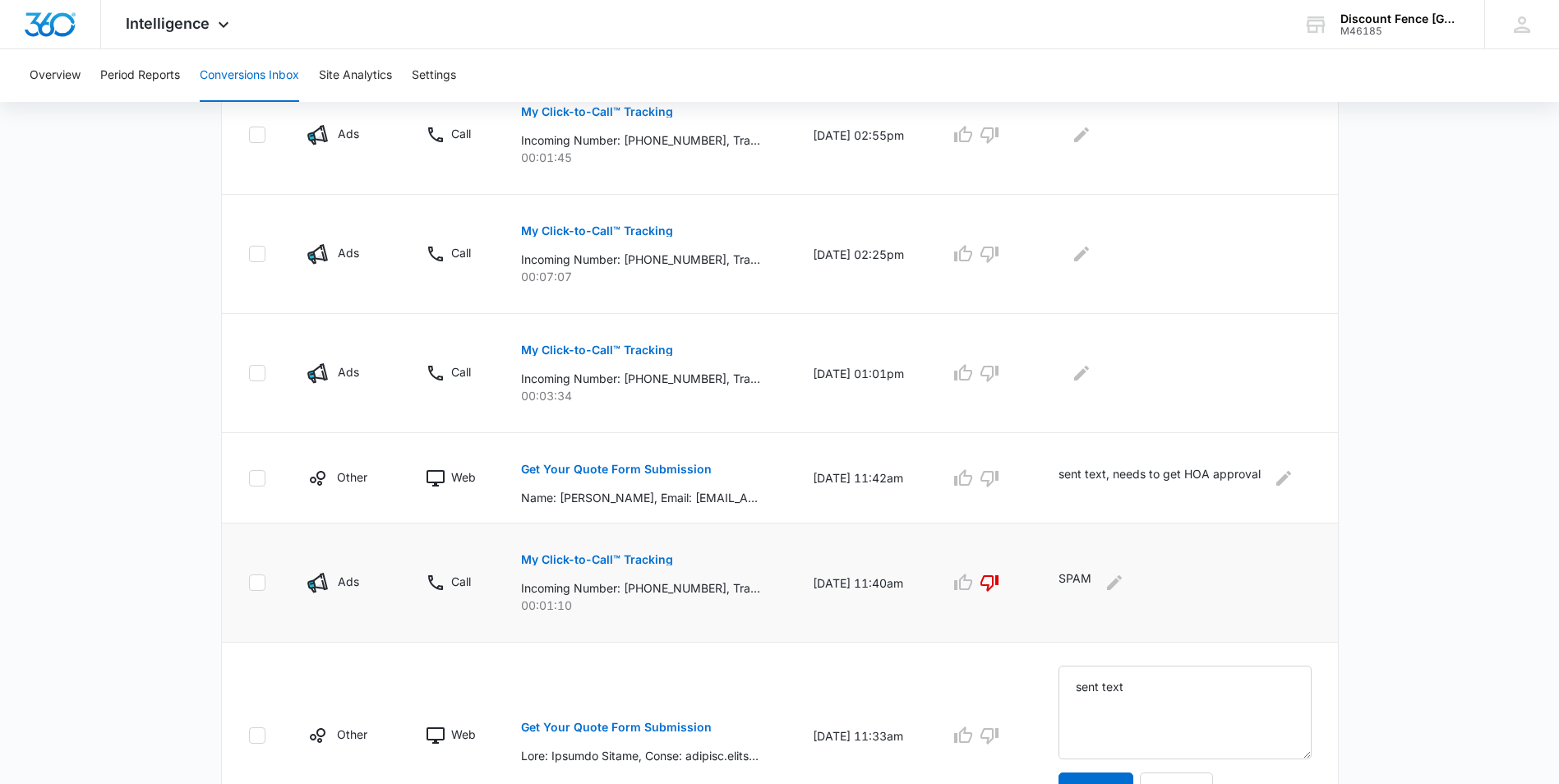 click on "My Click-to-Call™ Tracking Incoming Number: +18458102740, Tracking Number: +18332332102, Ring To: +15123349546, Caller Id: +18458102740, Duration: 00:01:10, Title: Discount Fence USA - Yard/Fence Sign 00:01:10" at bounding box center (648, 583) 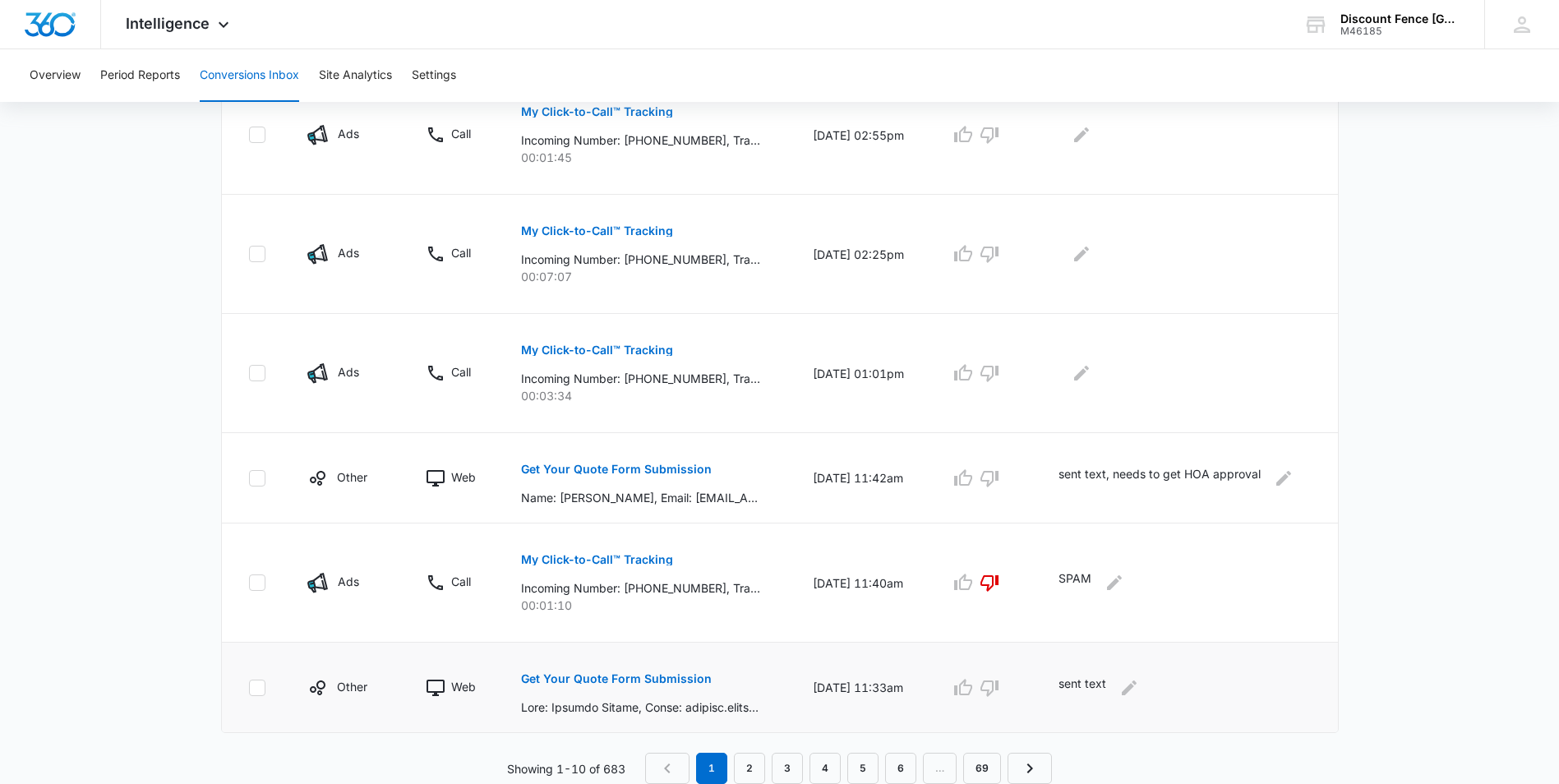 click at bounding box center [640, 707] 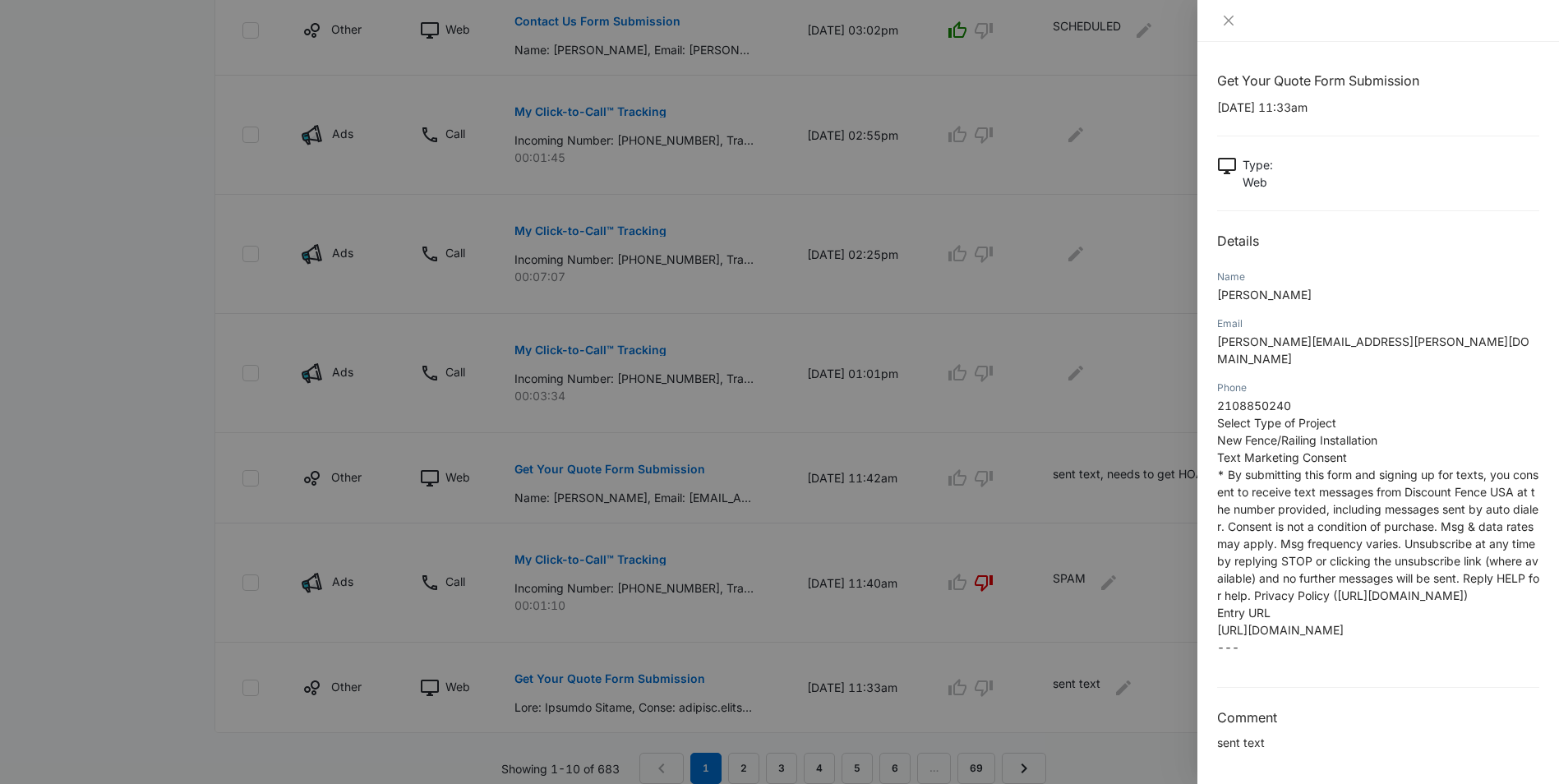 click at bounding box center [779, 392] 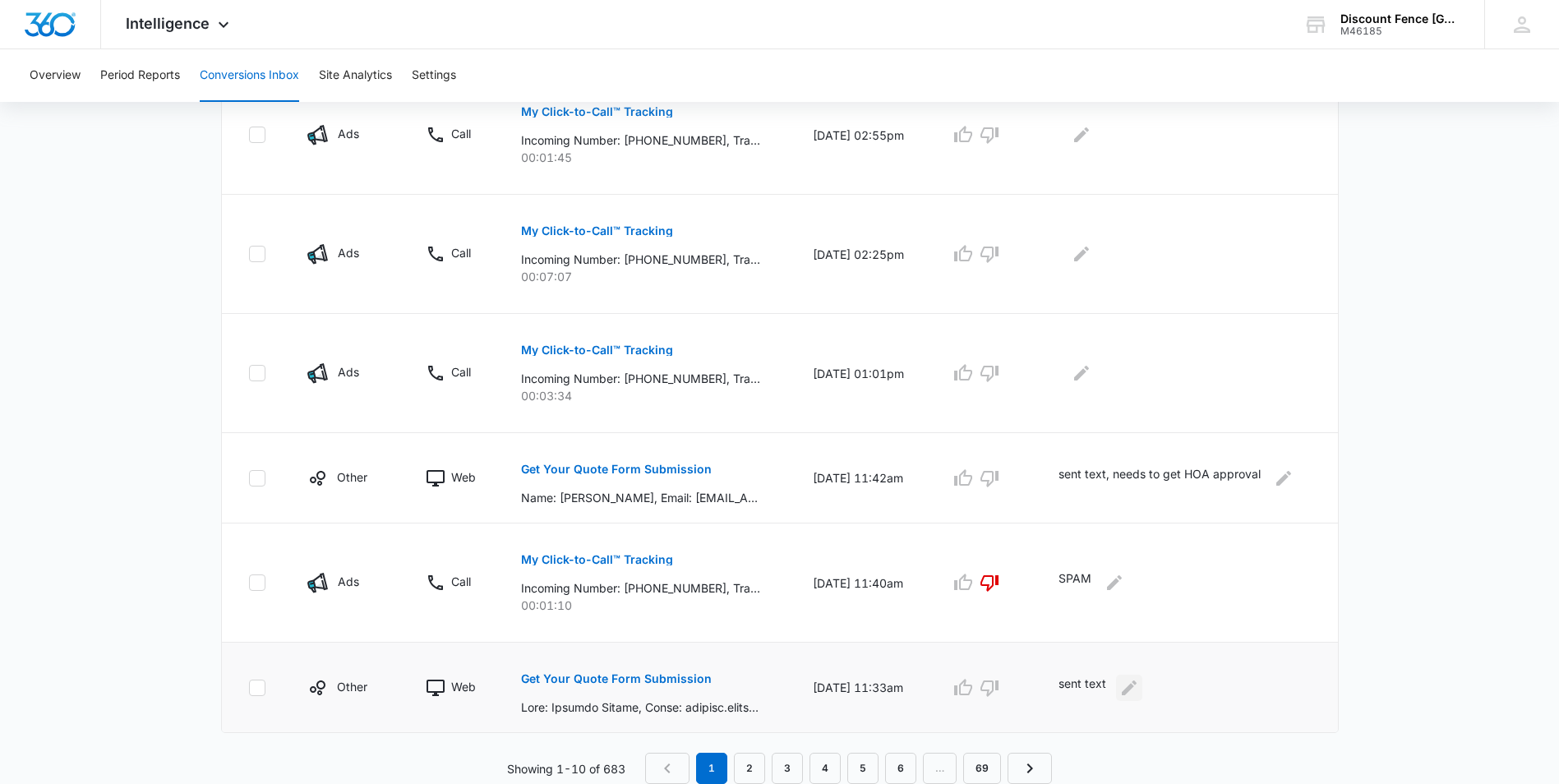 click 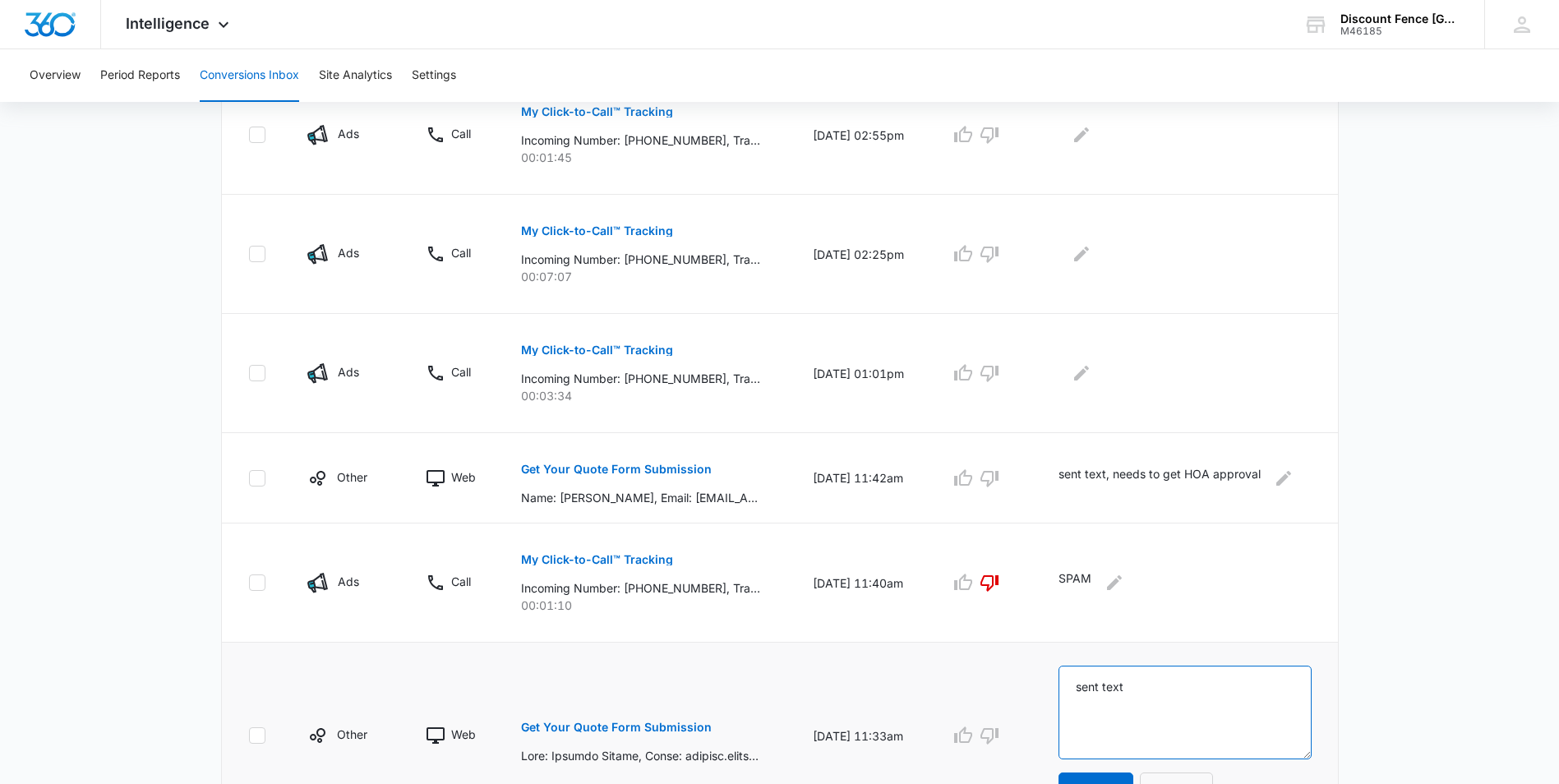 drag, startPoint x: 1156, startPoint y: 676, endPoint x: 777, endPoint y: 662, distance: 379.2585 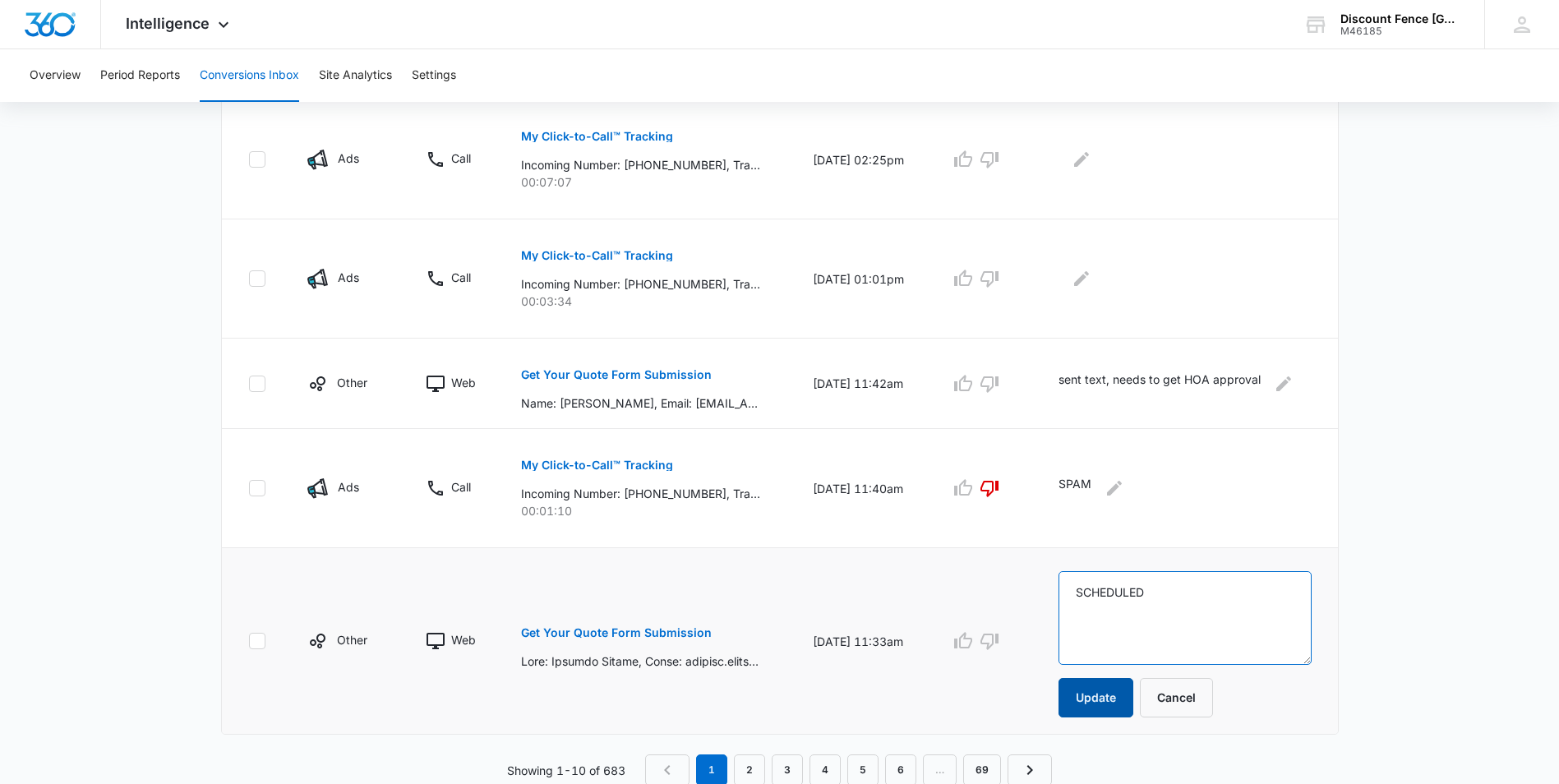 scroll, scrollTop: 986, scrollLeft: 0, axis: vertical 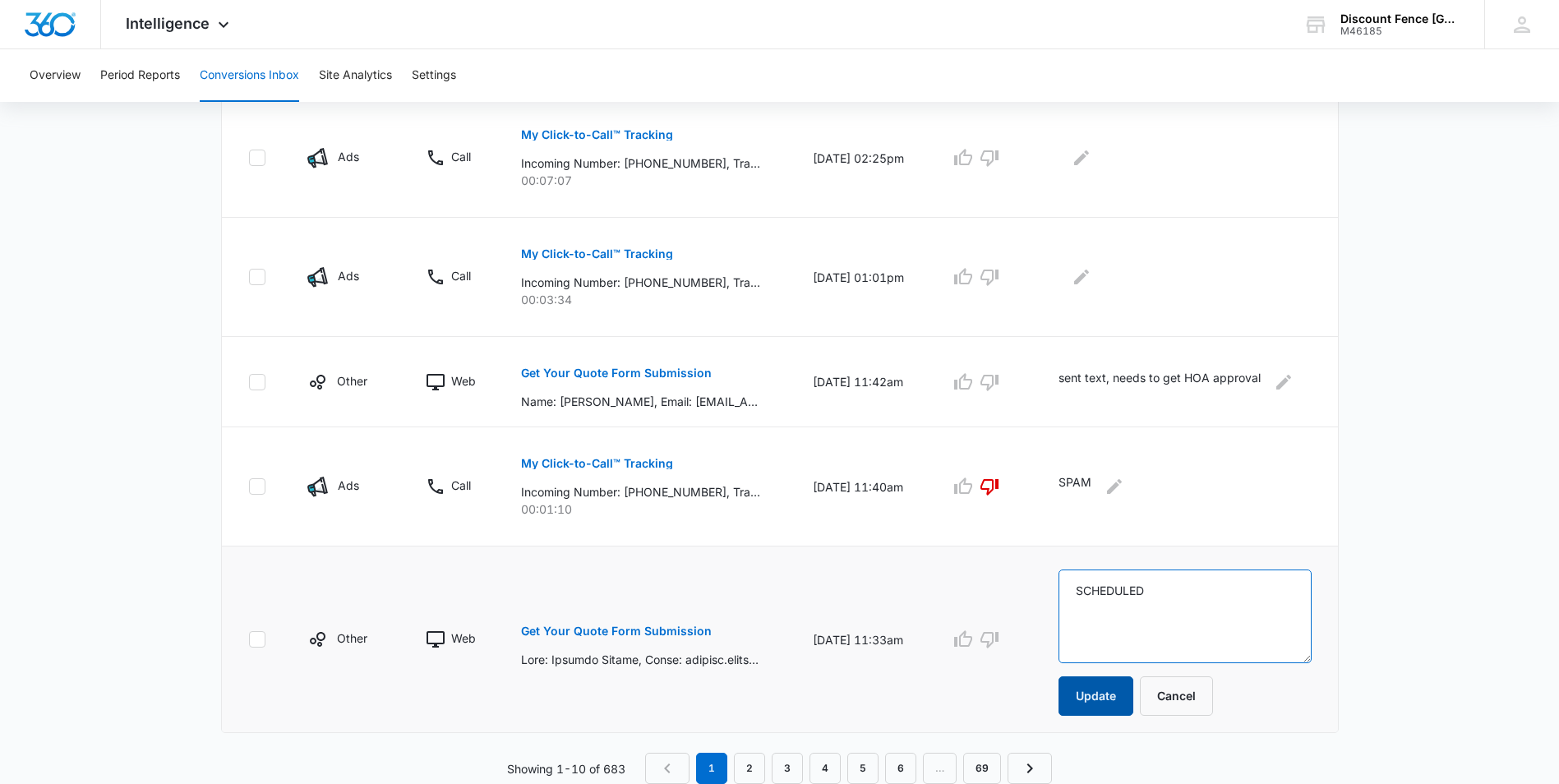 type on "SCHEDULED" 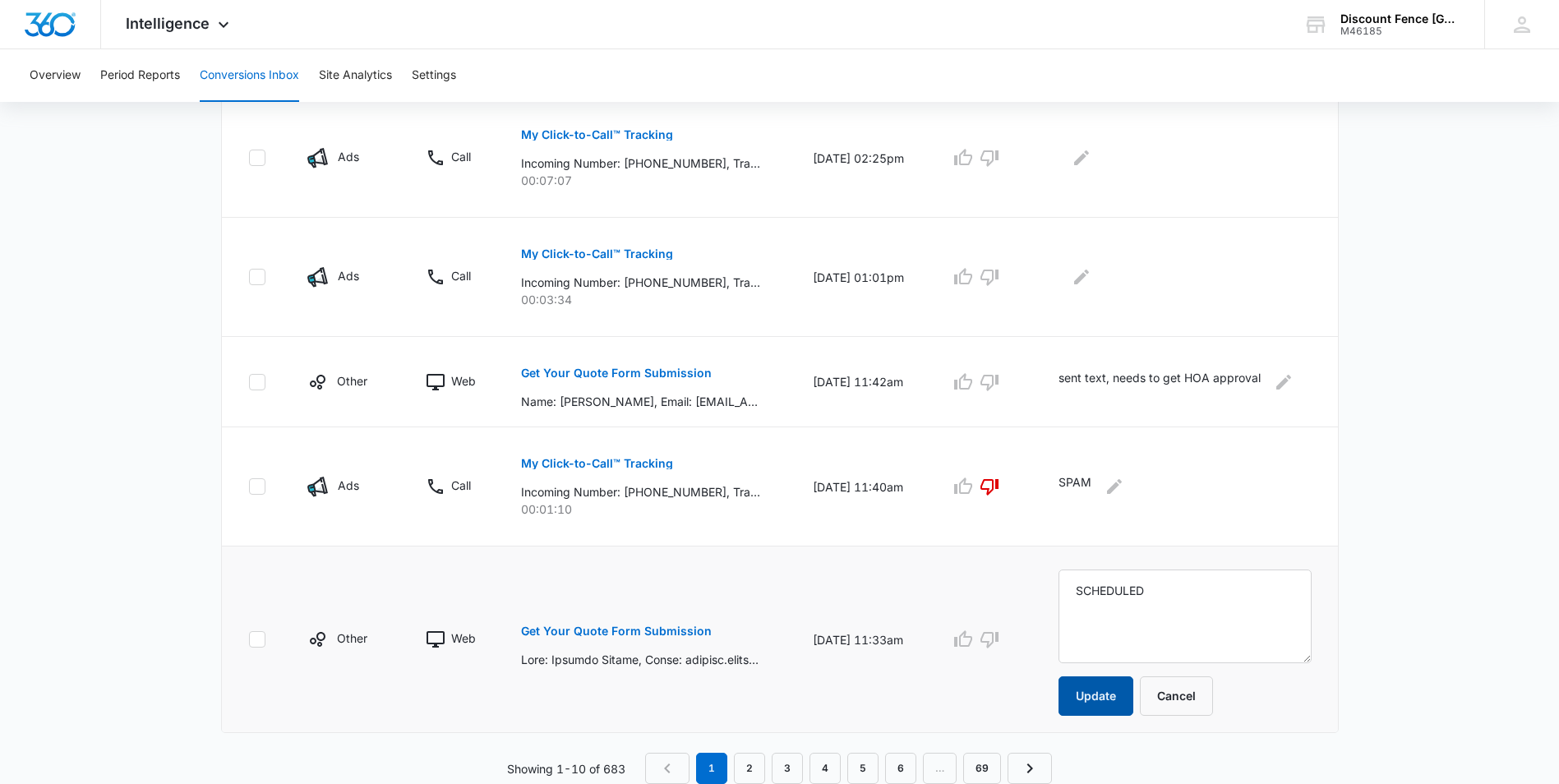 click on "Update" at bounding box center [1095, 696] 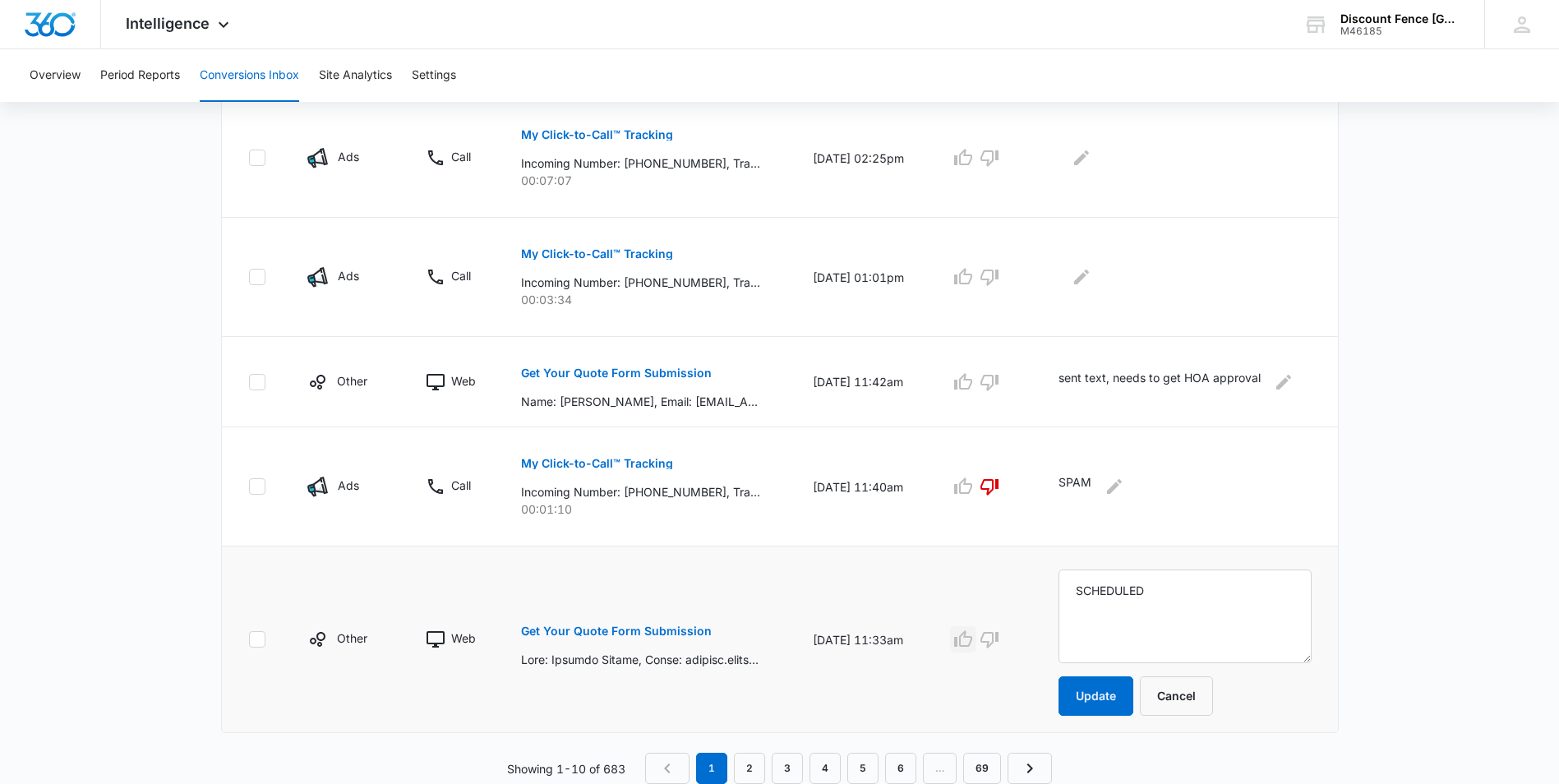 click 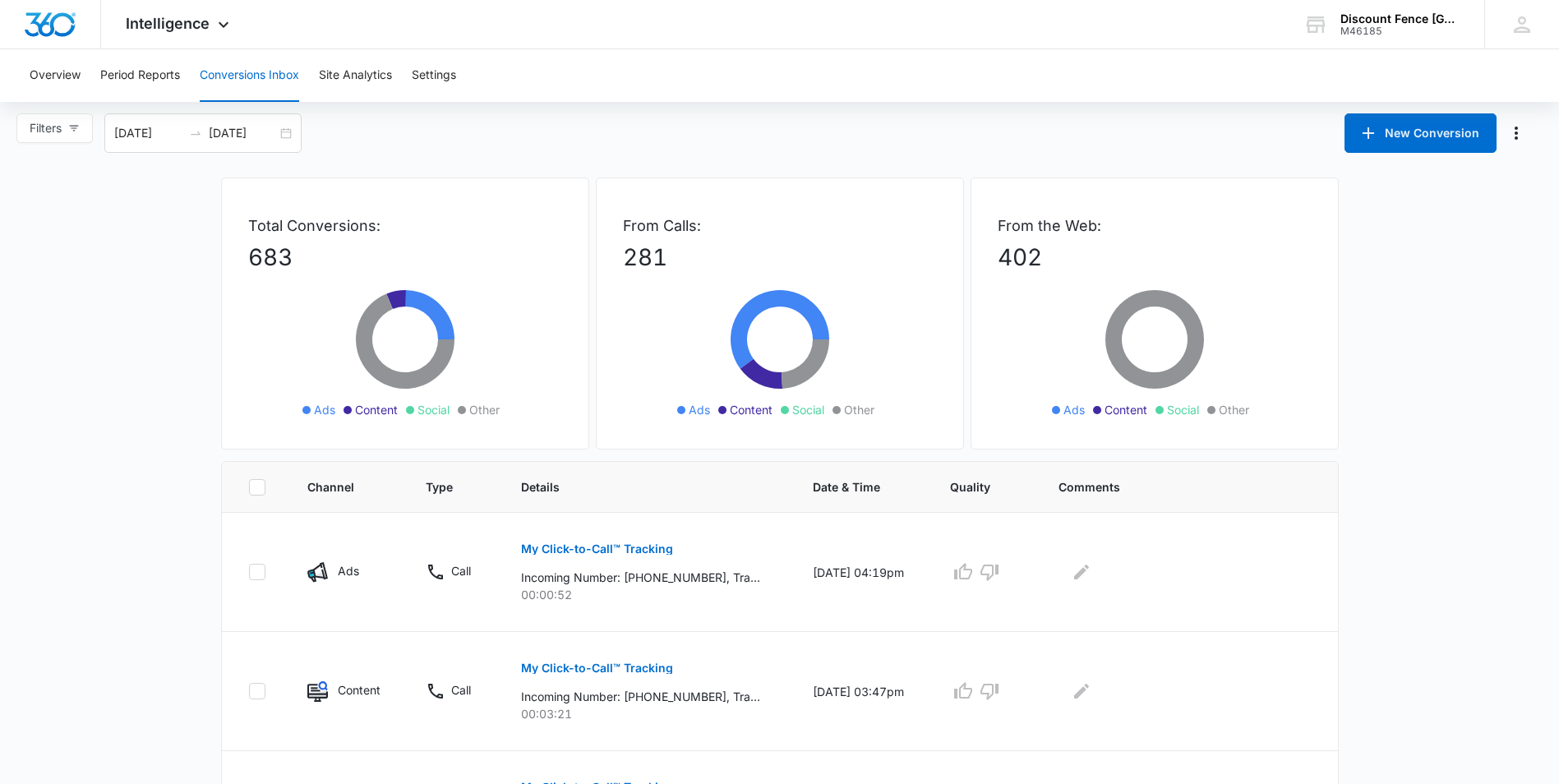 scroll, scrollTop: 0, scrollLeft: 0, axis: both 